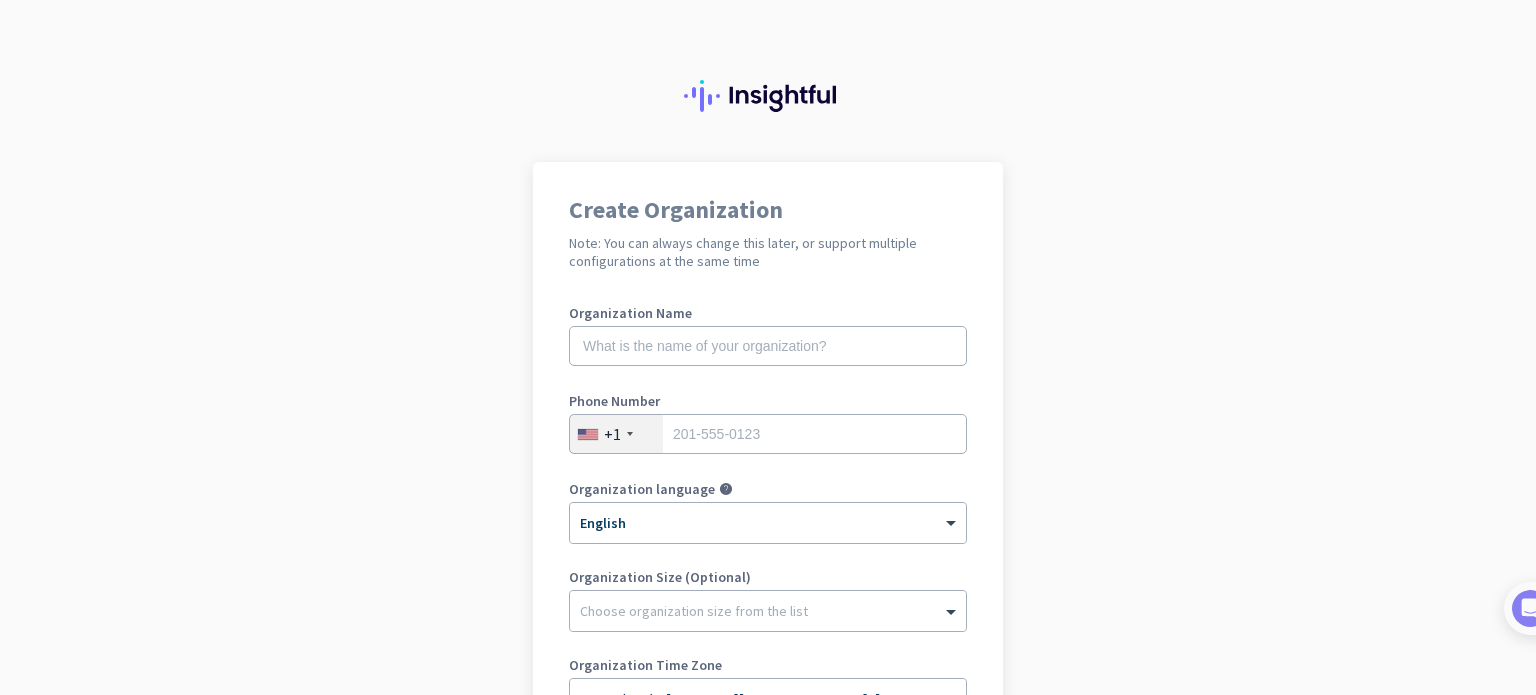 scroll, scrollTop: 0, scrollLeft: 0, axis: both 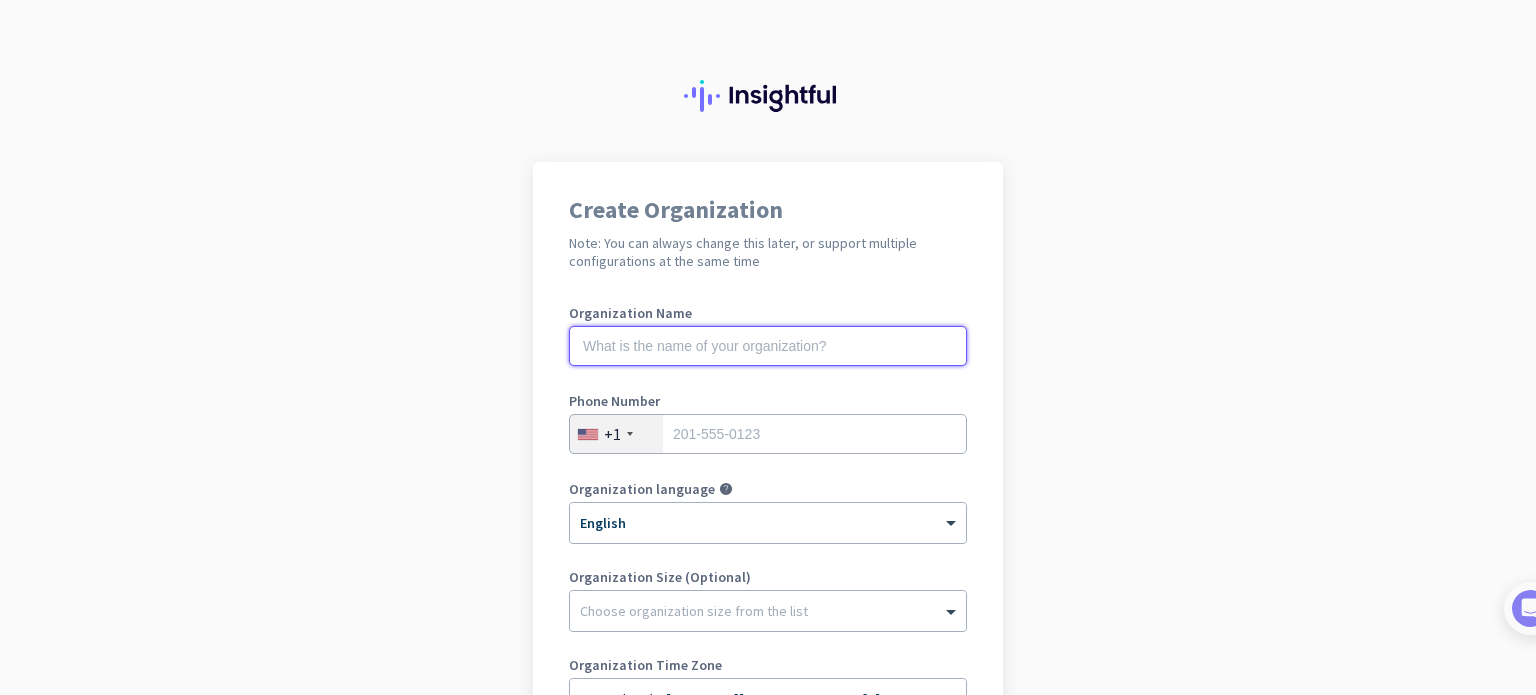 click 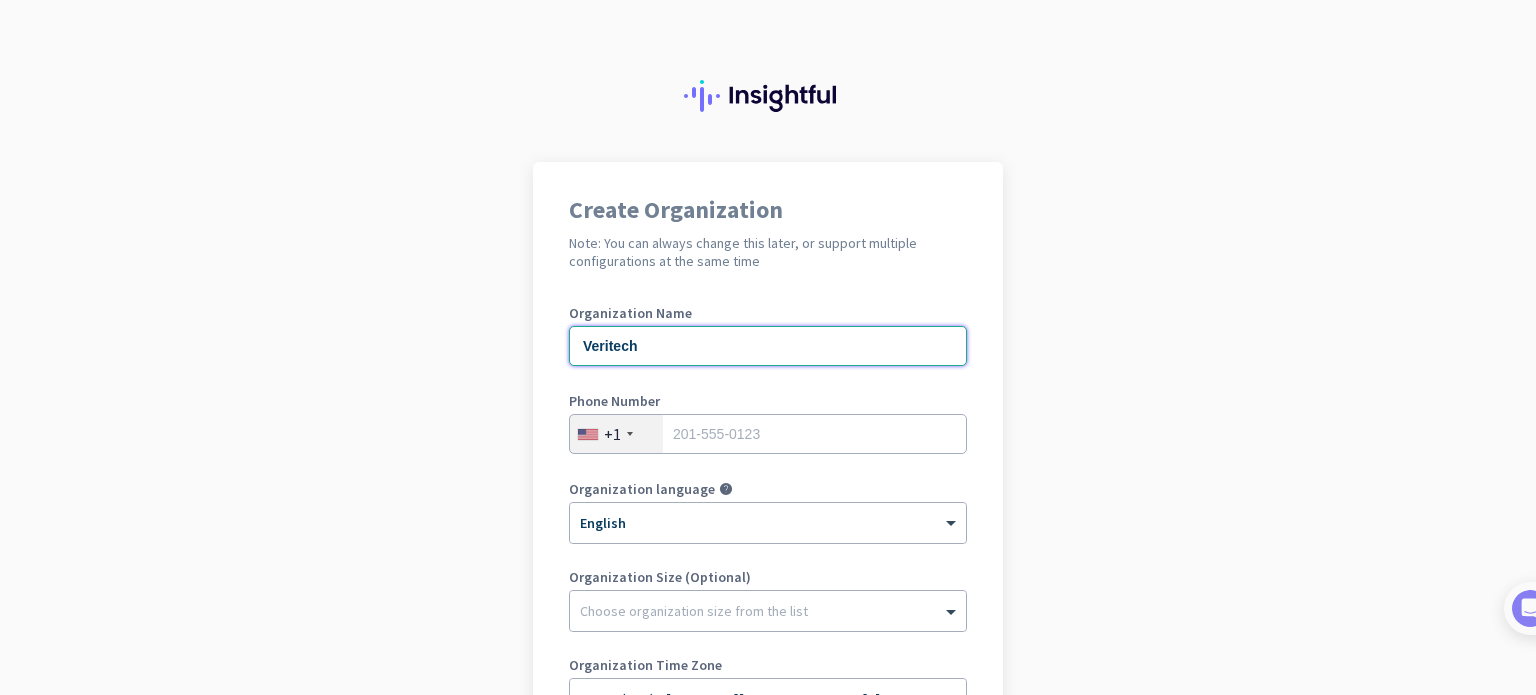 type on "Veritech" 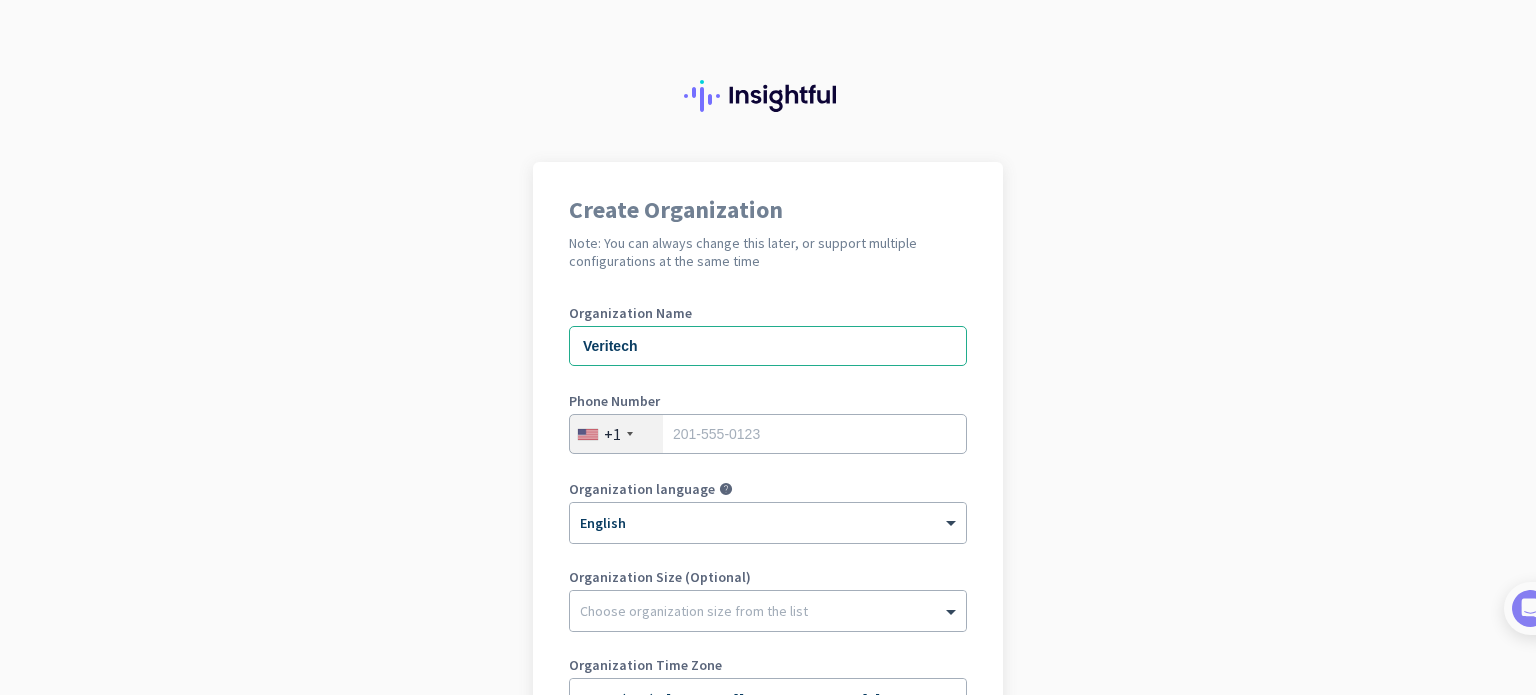 click on "+1" 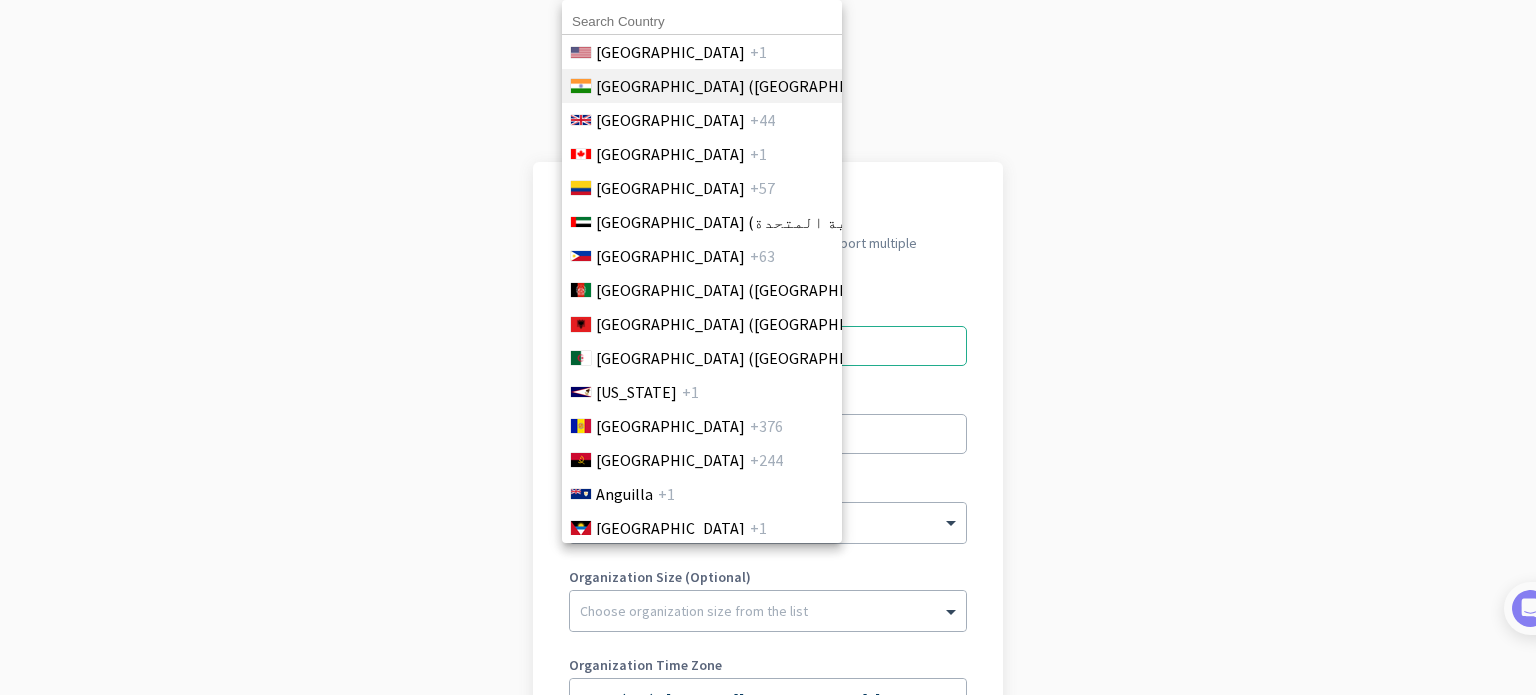 click on "[GEOGRAPHIC_DATA] ([GEOGRAPHIC_DATA]) +91" at bounding box center [701, 86] 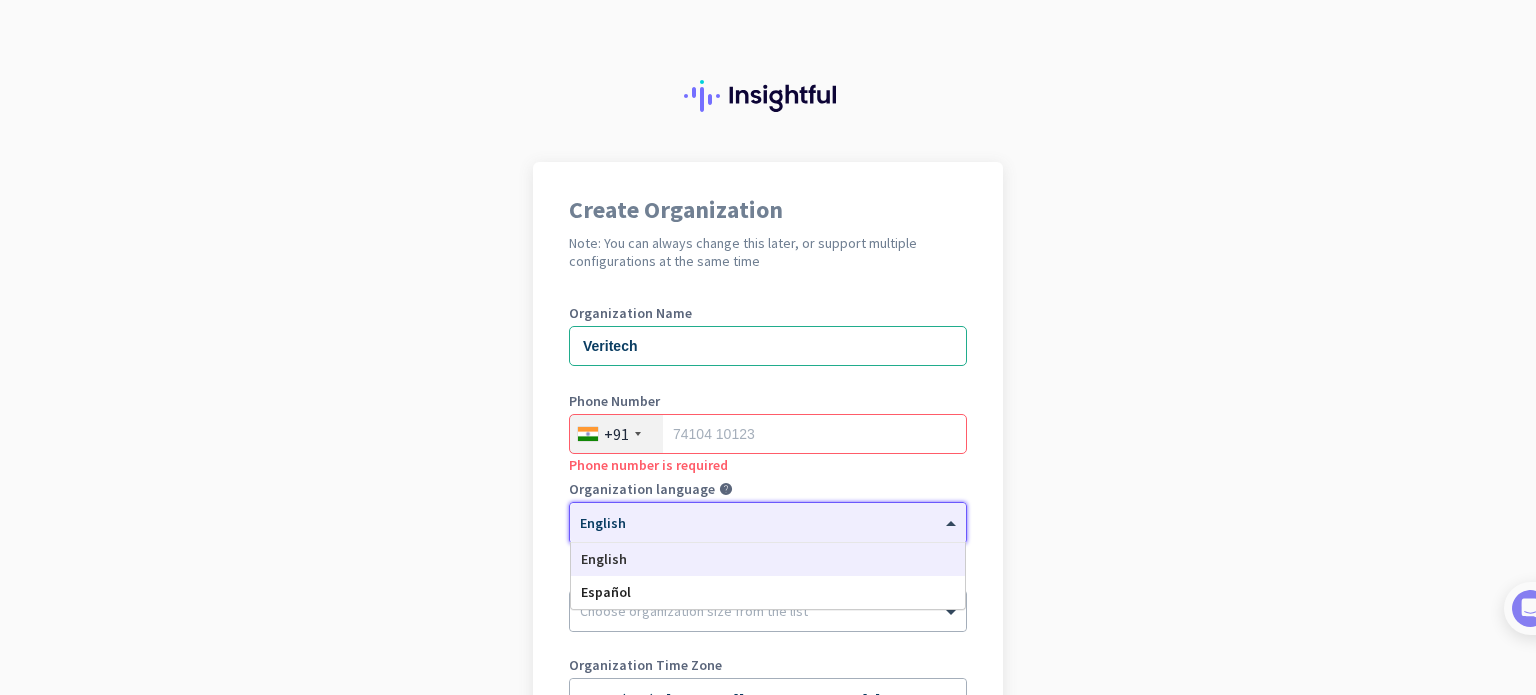 click 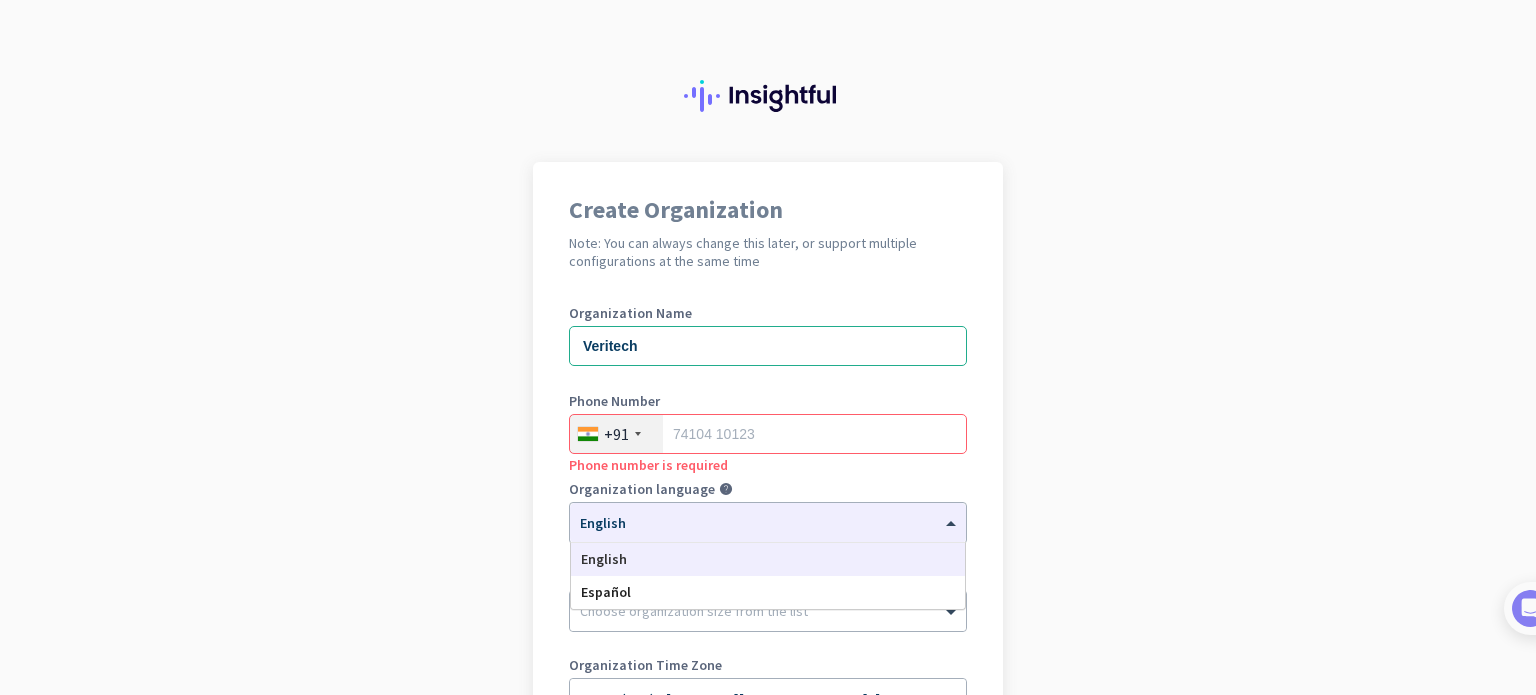 click on "Create Organization  Note: You can always change this later, or support multiple configurations at the same time  Organization Name Veritech Phone Number  +91   Phone number is required  Organization language help × English English Español Organization Size (Optional) Choose organization size from the list Organization Time Zone × UTC-4 (EST) - [US_STATE][GEOGRAPHIC_DATA], [GEOGRAPHIC_DATA], [GEOGRAPHIC_DATA], [GEOGRAPHIC_DATA]   Create Organization     Go back" 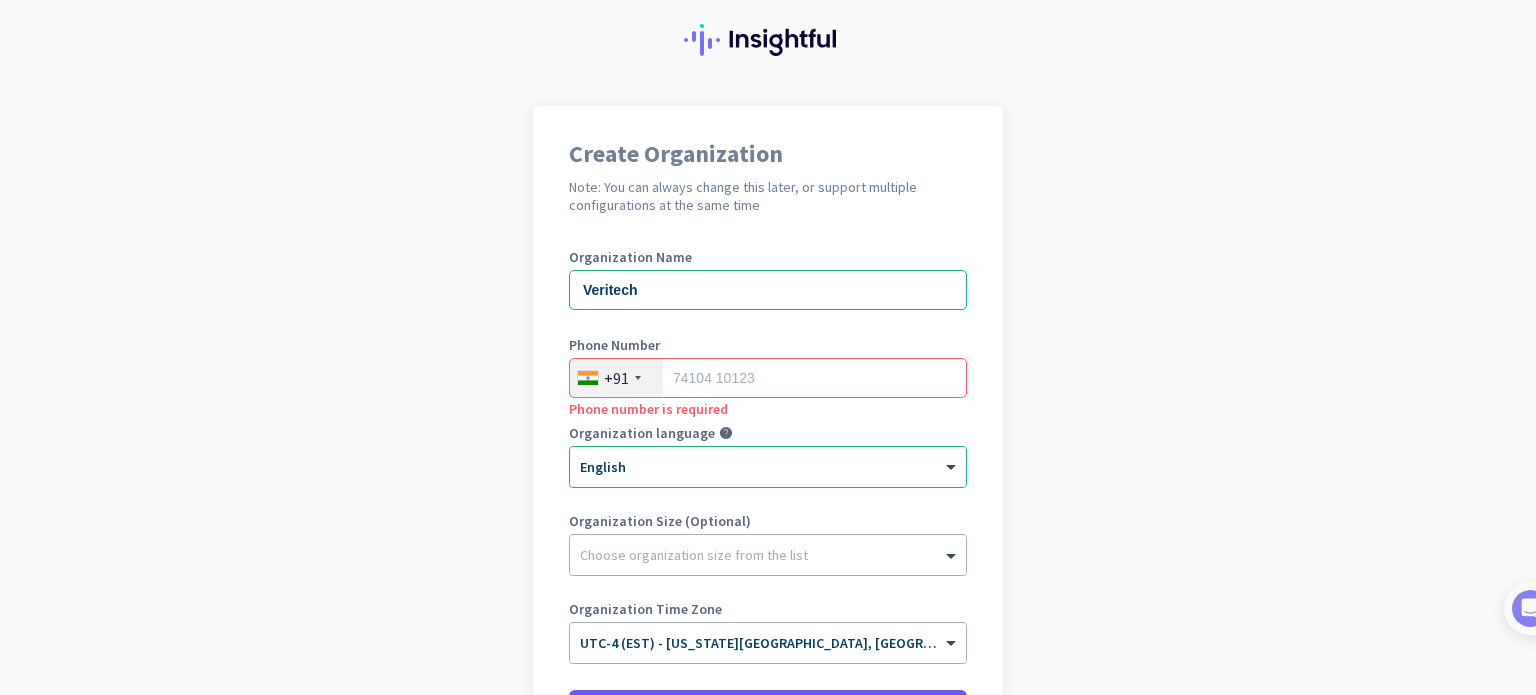 scroll, scrollTop: 58, scrollLeft: 0, axis: vertical 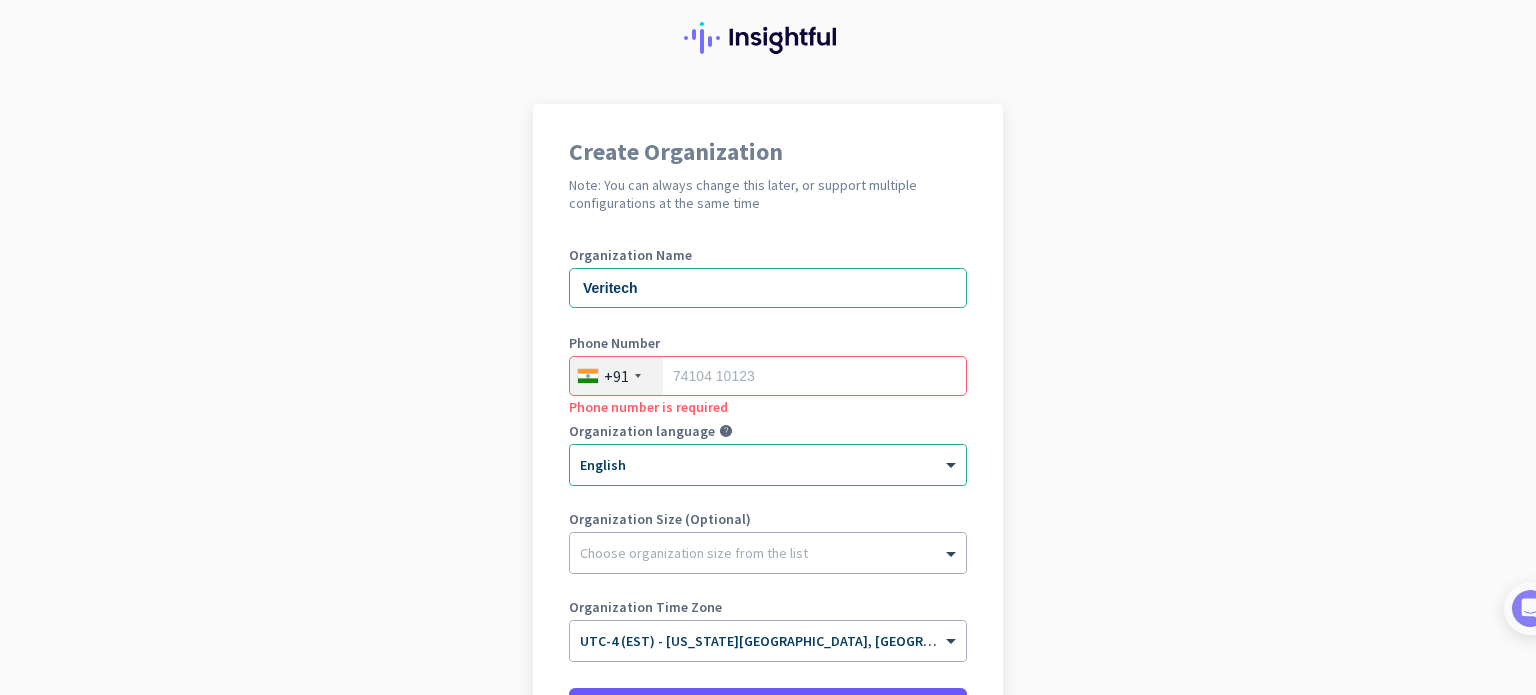 click on "+91" 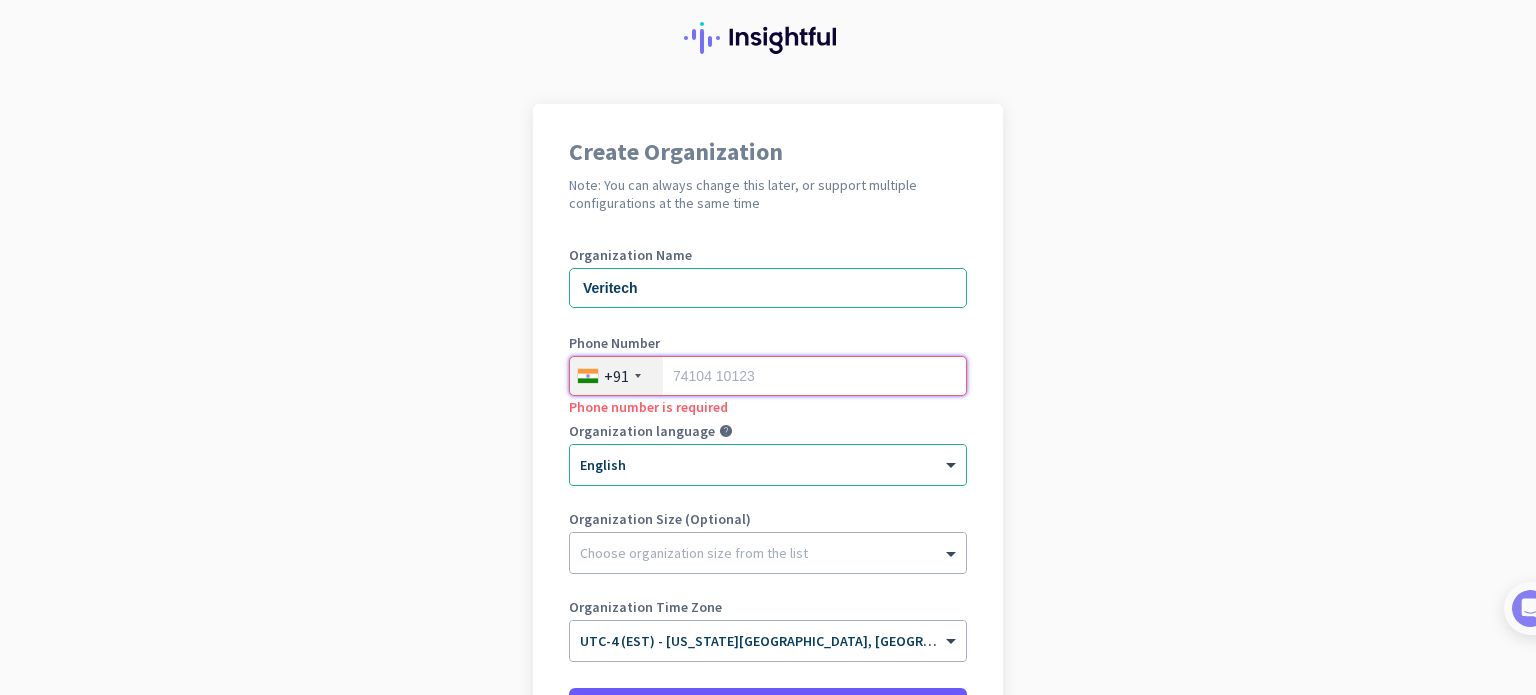 click at bounding box center [768, 376] 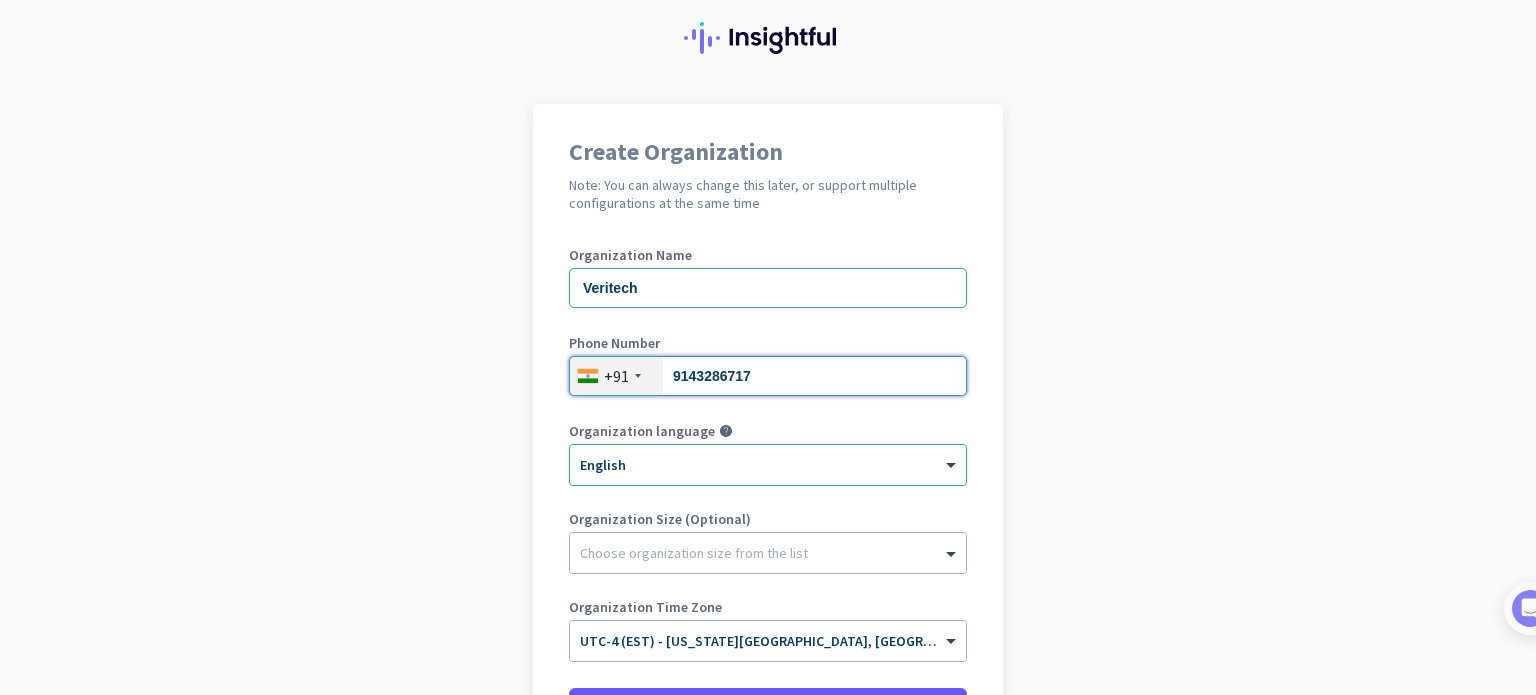 click on "9143286717" at bounding box center (768, 376) 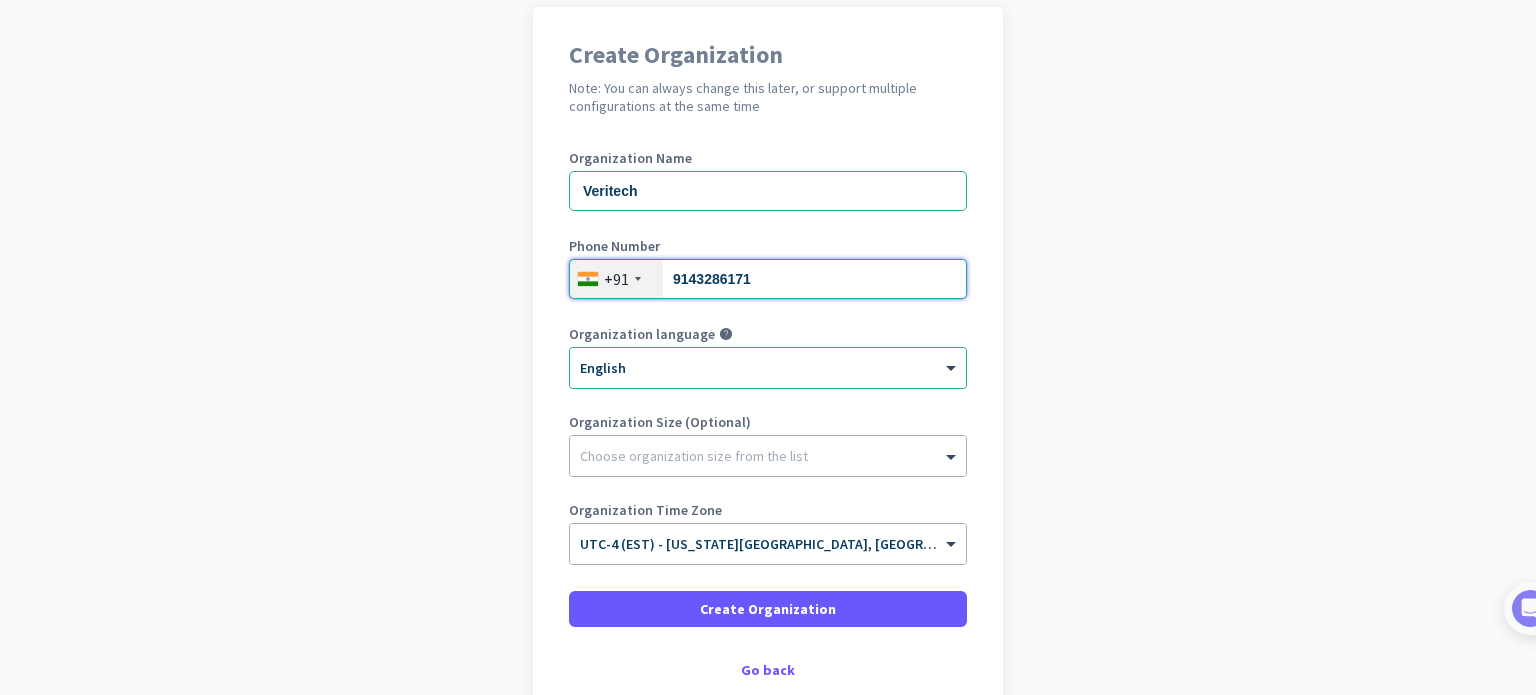 scroll, scrollTop: 156, scrollLeft: 0, axis: vertical 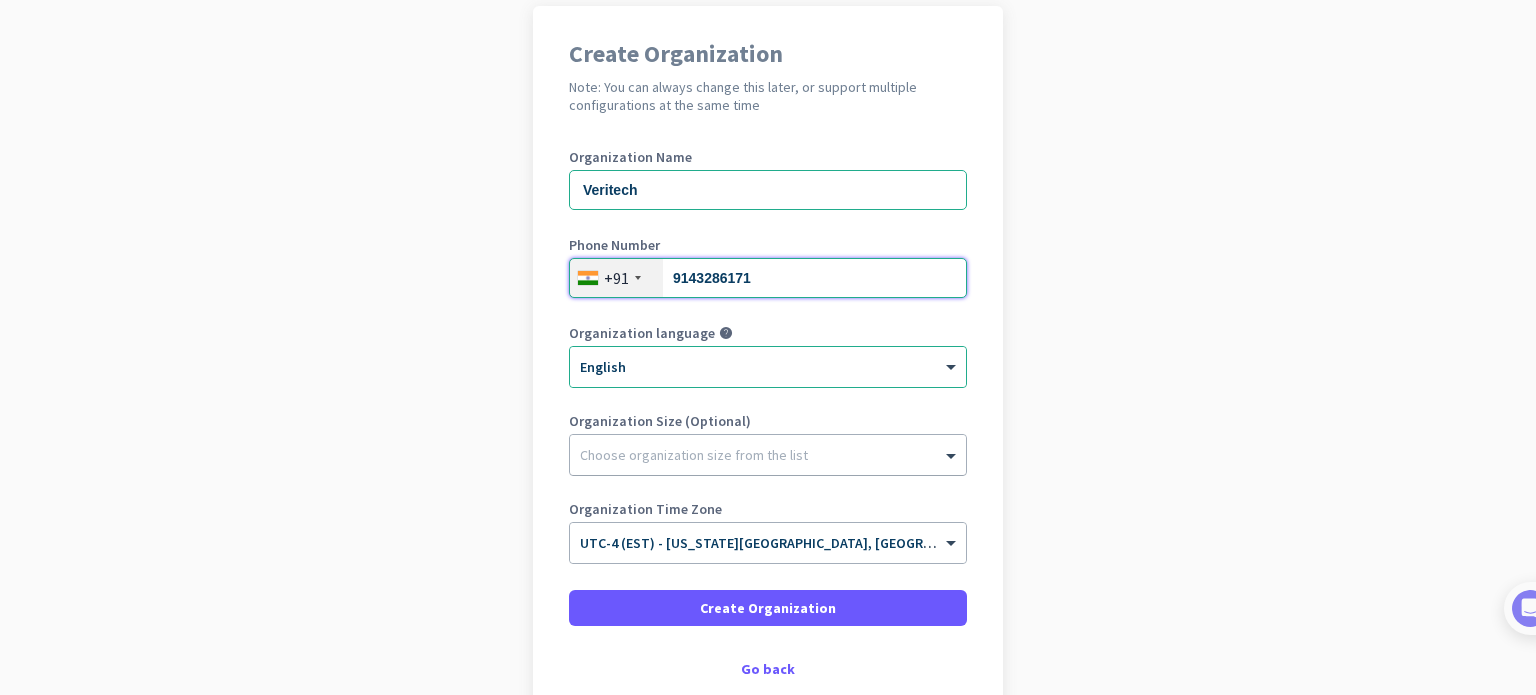 type on "9143286171" 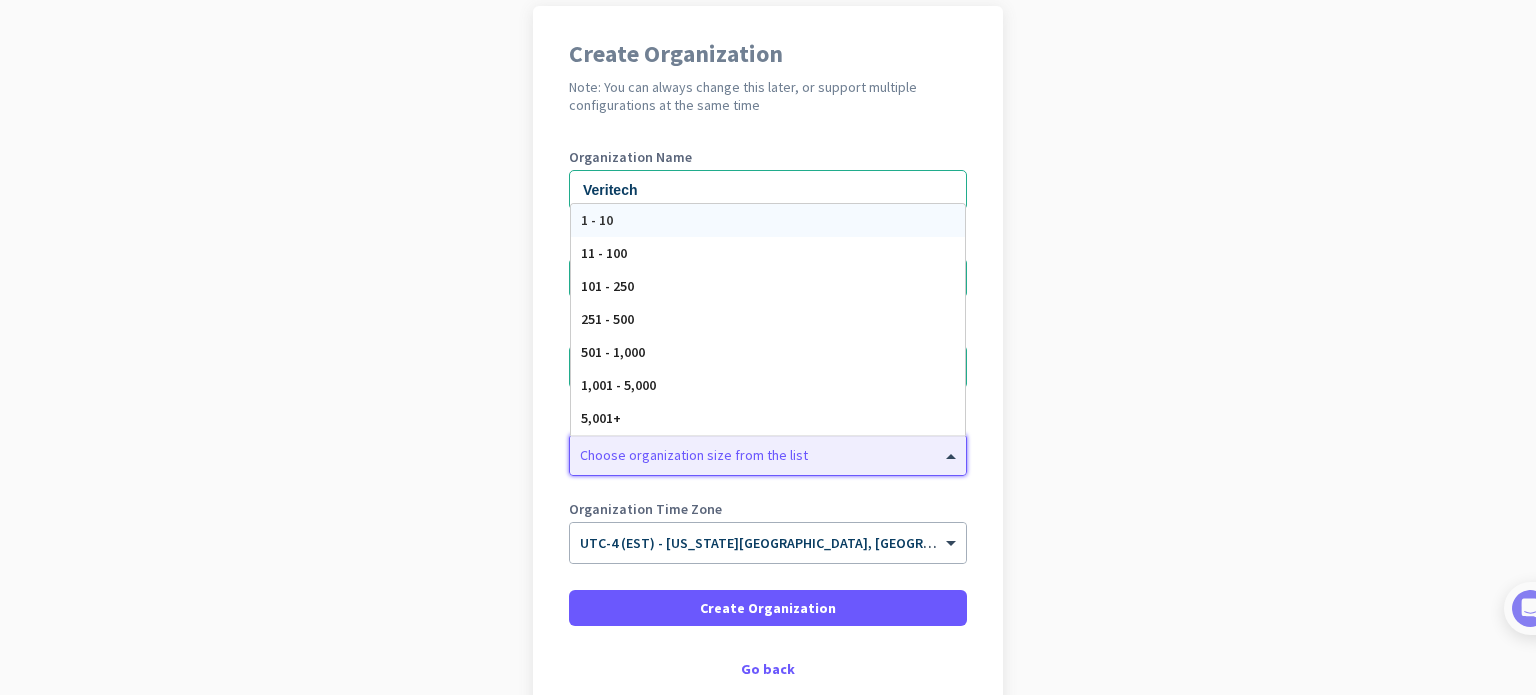 click on "Choose organization size from the list" 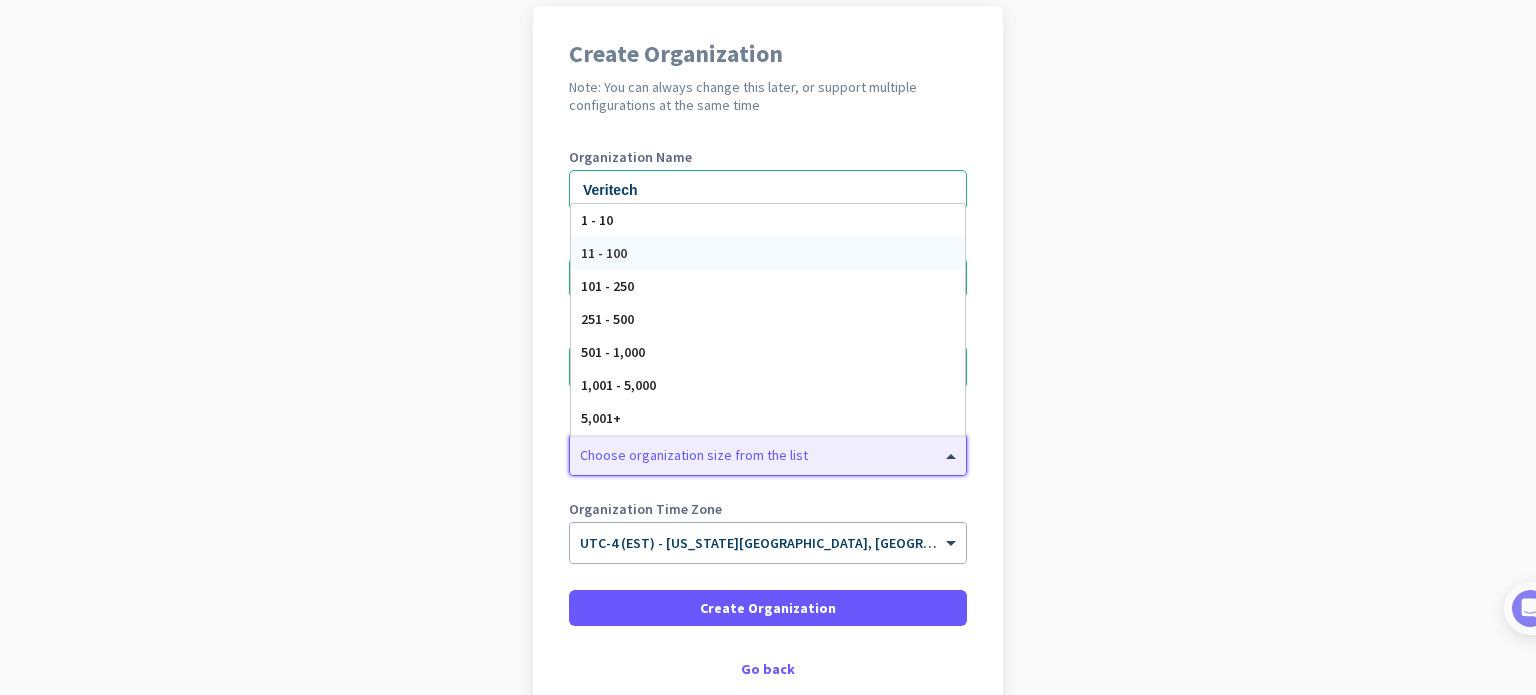 click on "11 - 100" at bounding box center [768, 253] 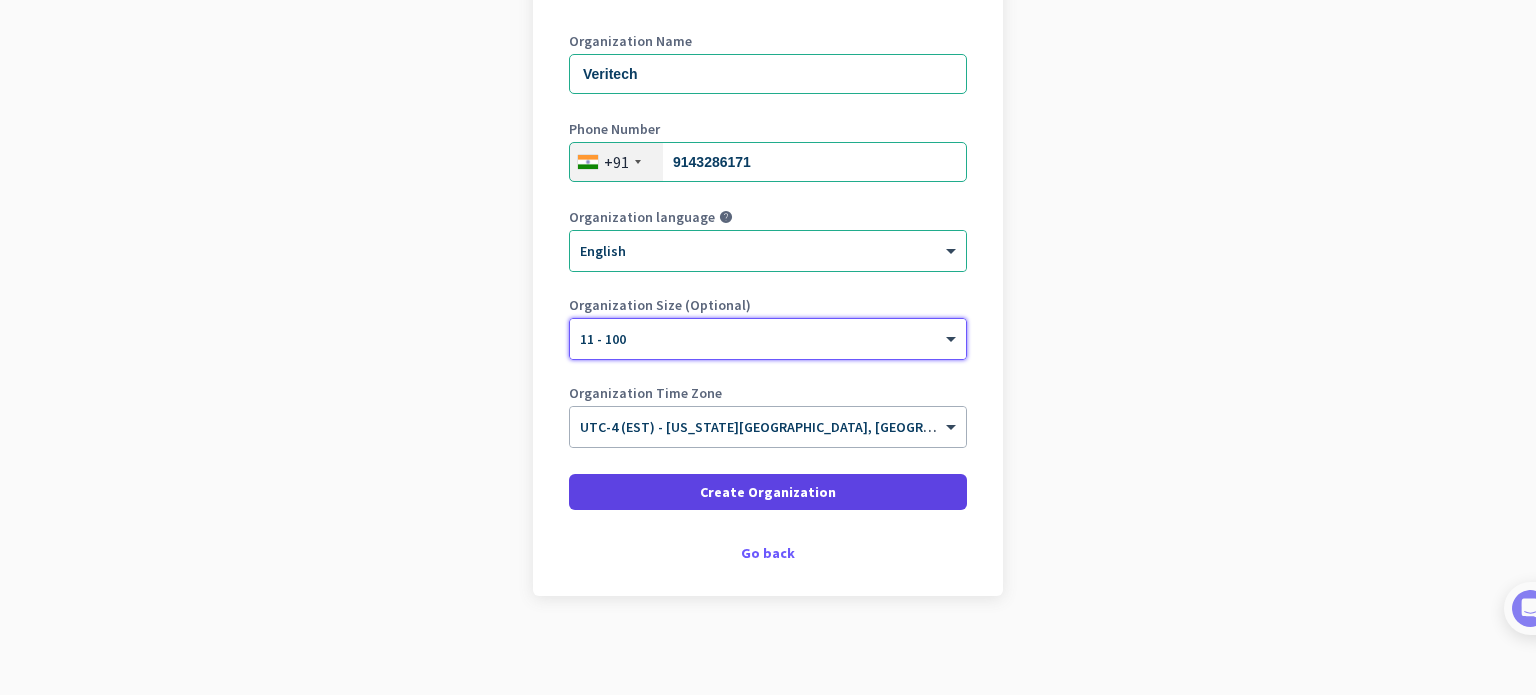 scroll, scrollTop: 220, scrollLeft: 0, axis: vertical 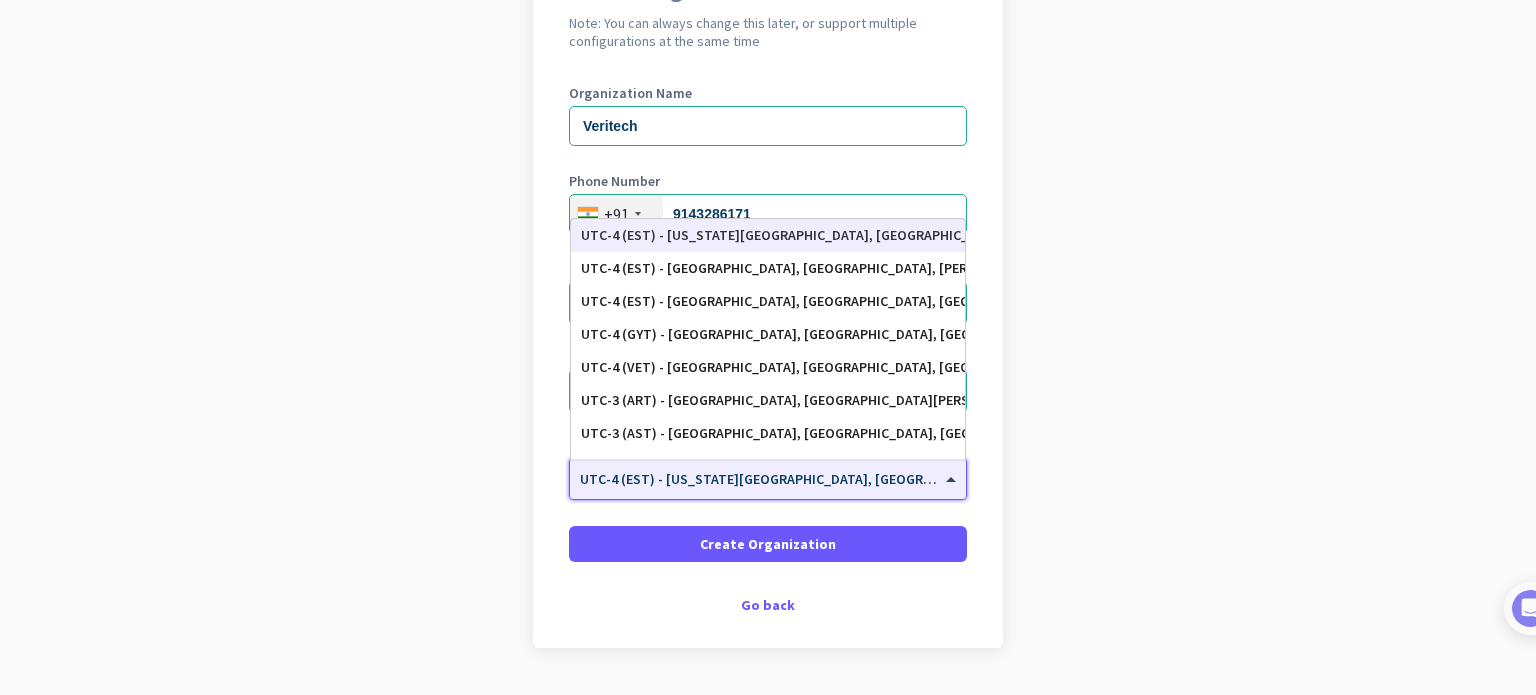click 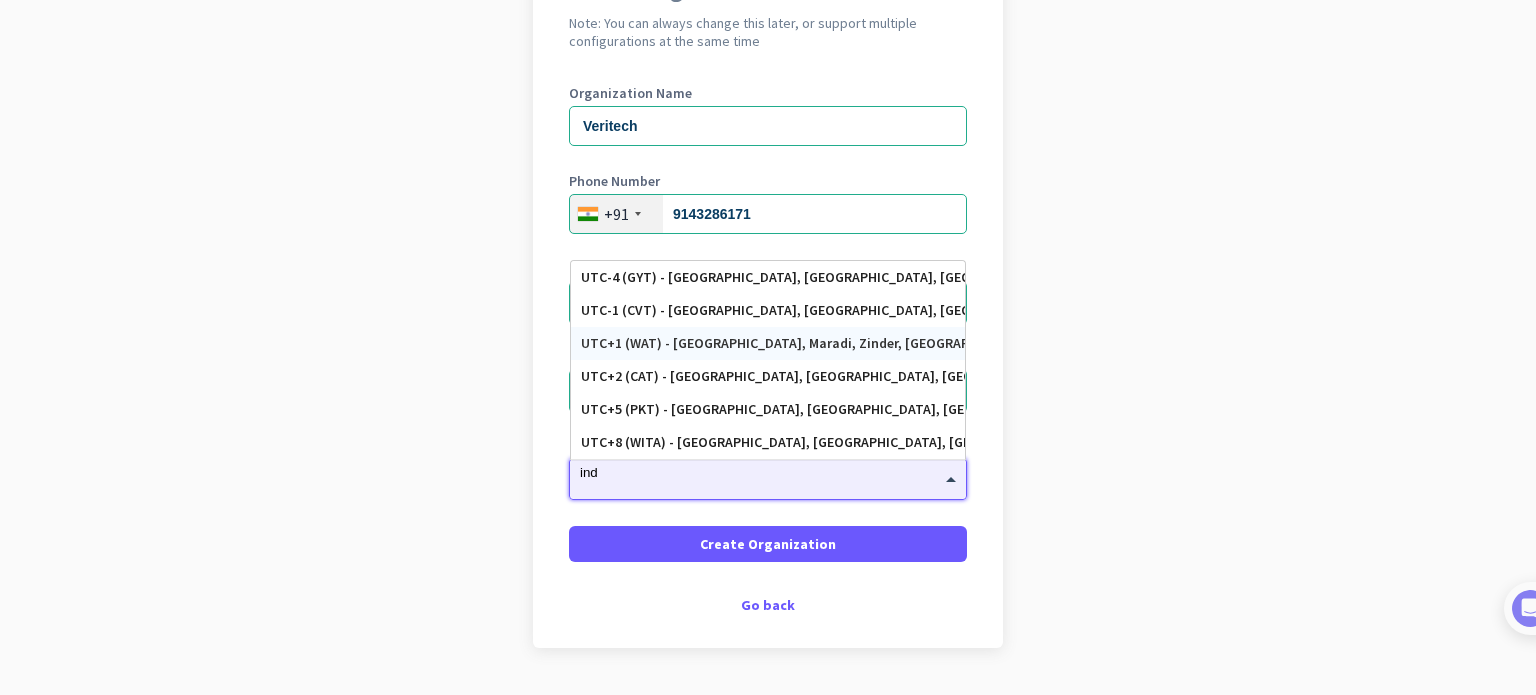 scroll, scrollTop: 0, scrollLeft: 0, axis: both 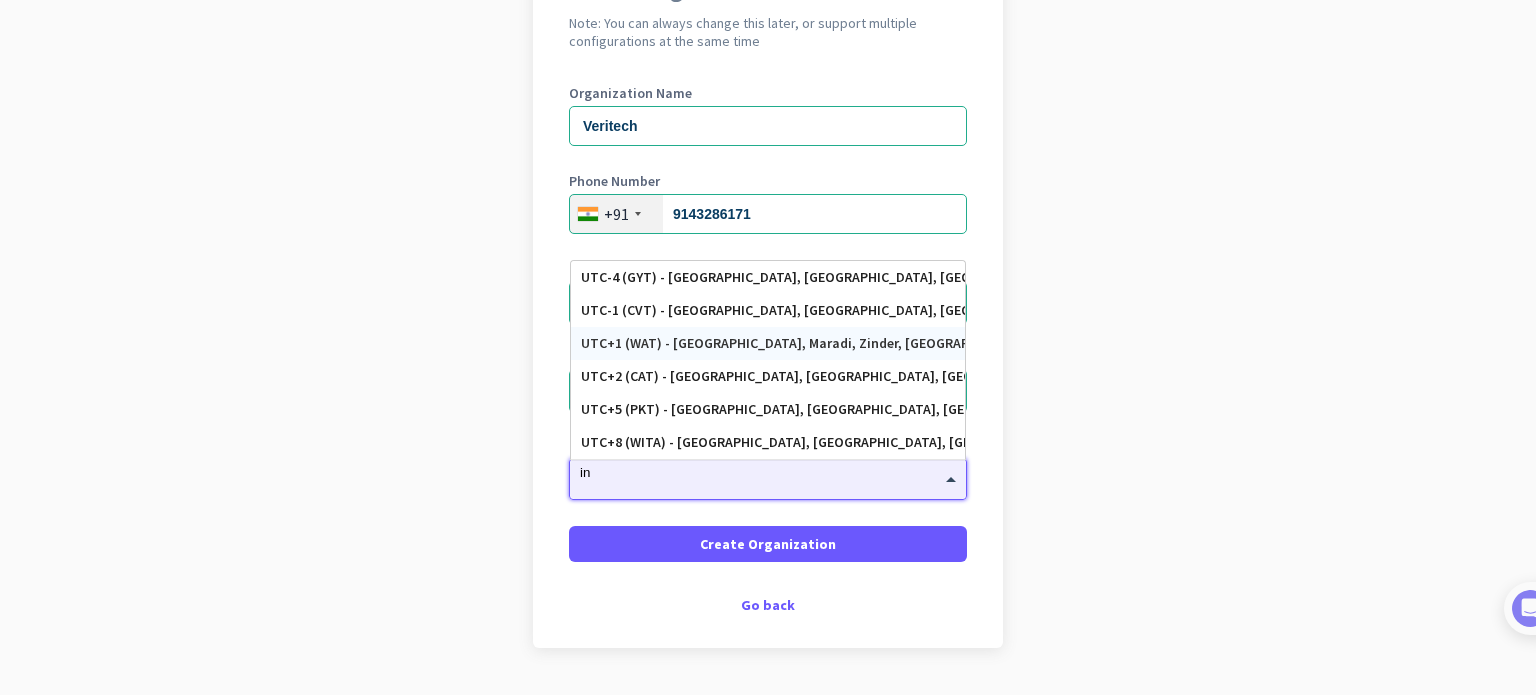 type on "i" 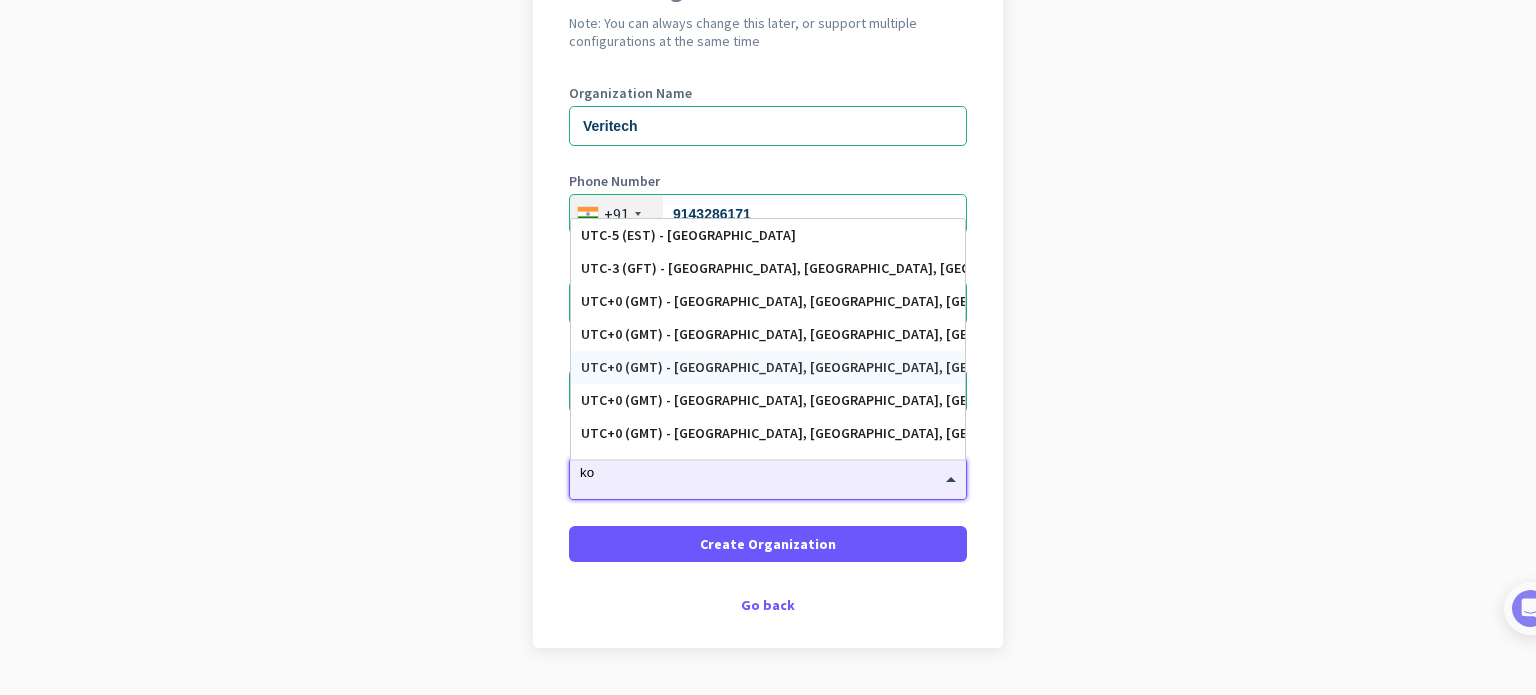 type on "k" 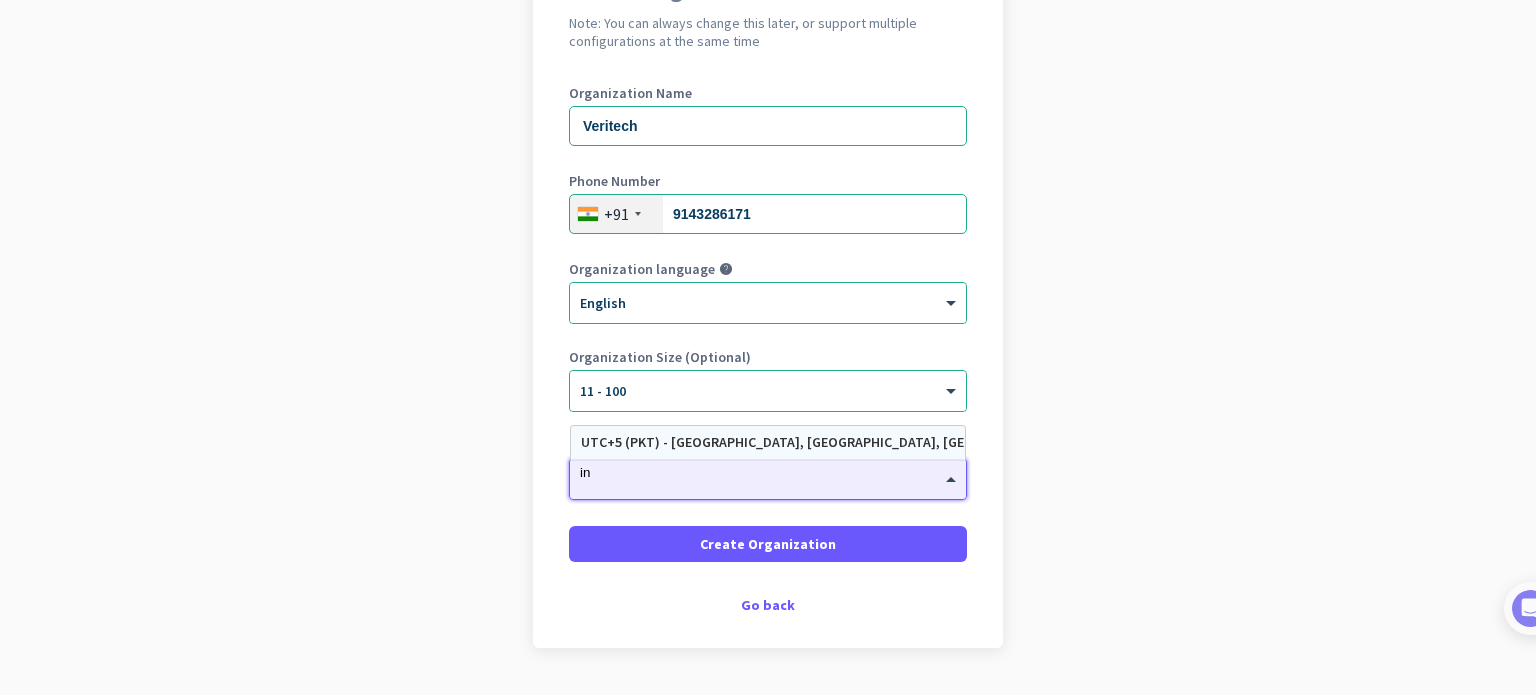 type on "i" 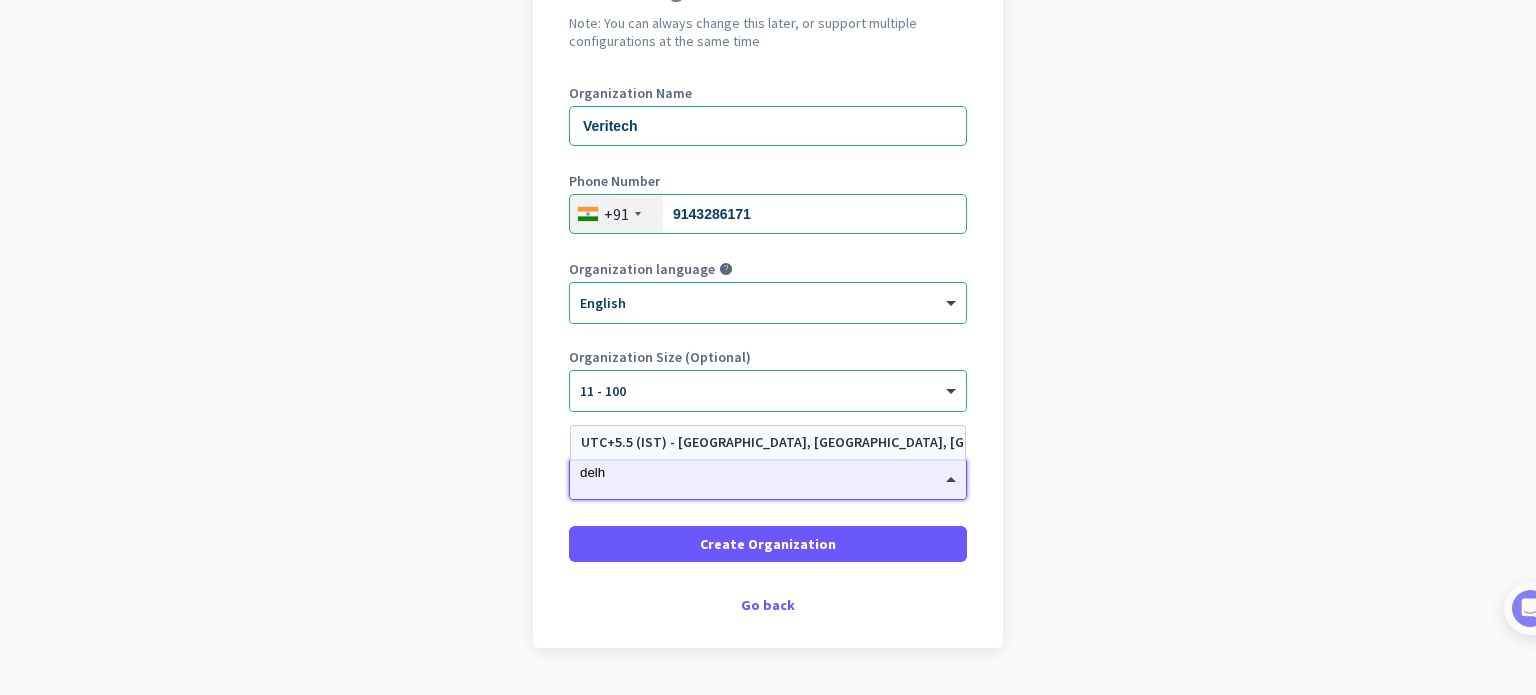 type on "[GEOGRAPHIC_DATA]" 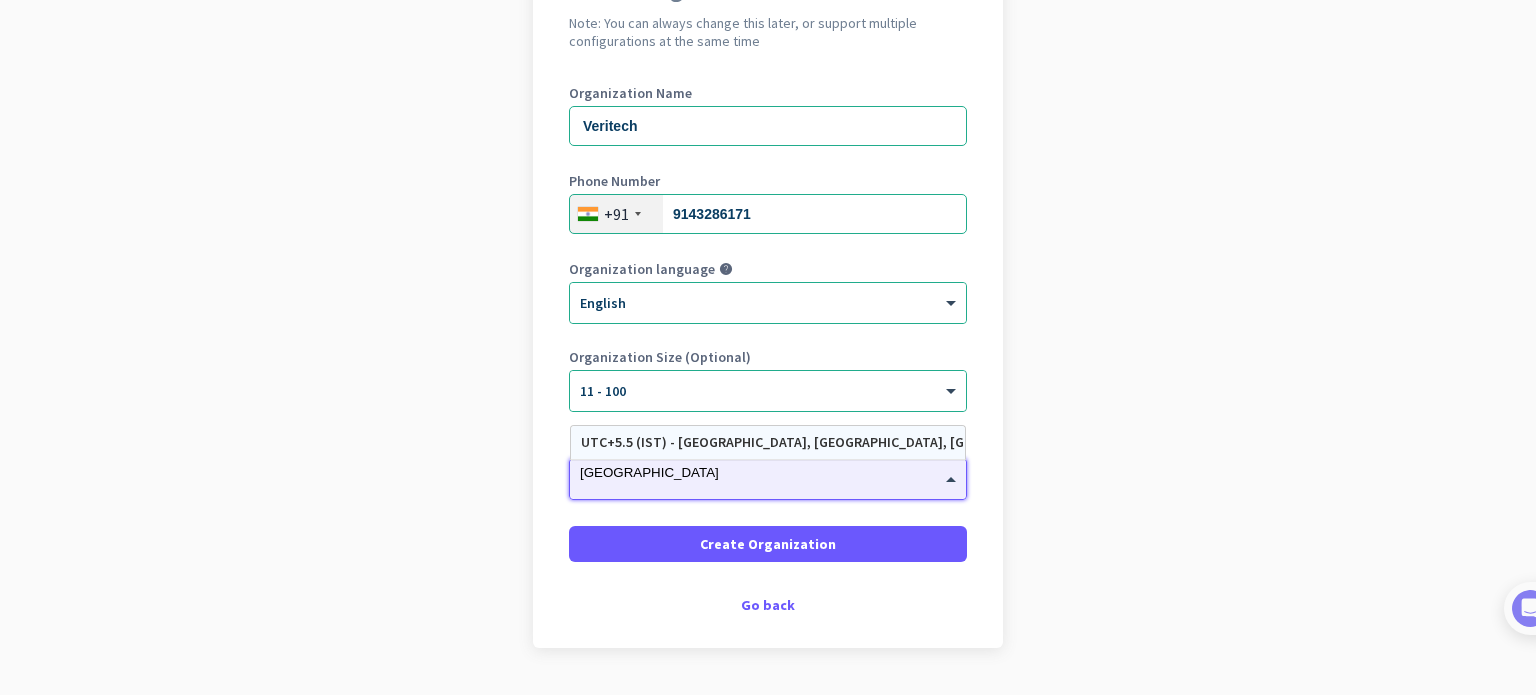 click on "UTC+5.5 (IST) - [GEOGRAPHIC_DATA], [GEOGRAPHIC_DATA], [GEOGRAPHIC_DATA], [GEOGRAPHIC_DATA]" at bounding box center [768, 442] 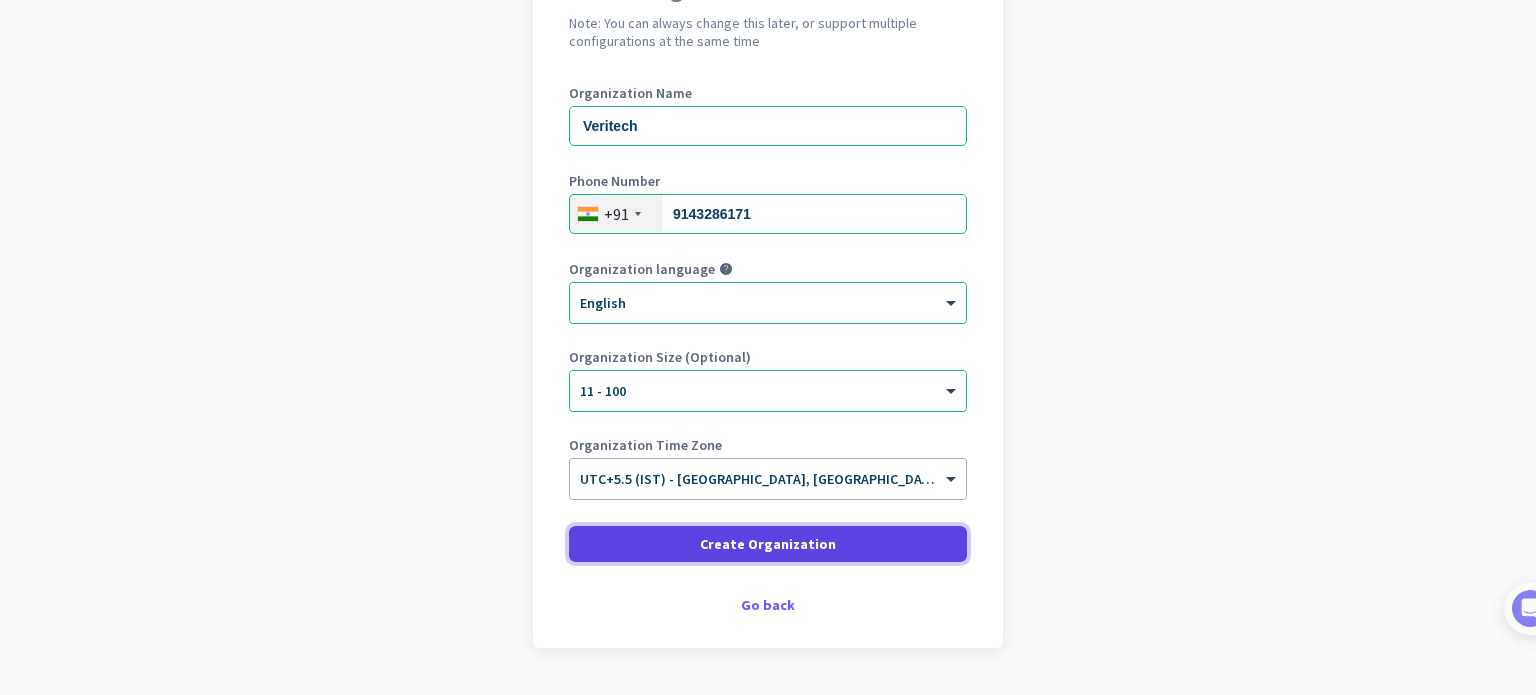 click 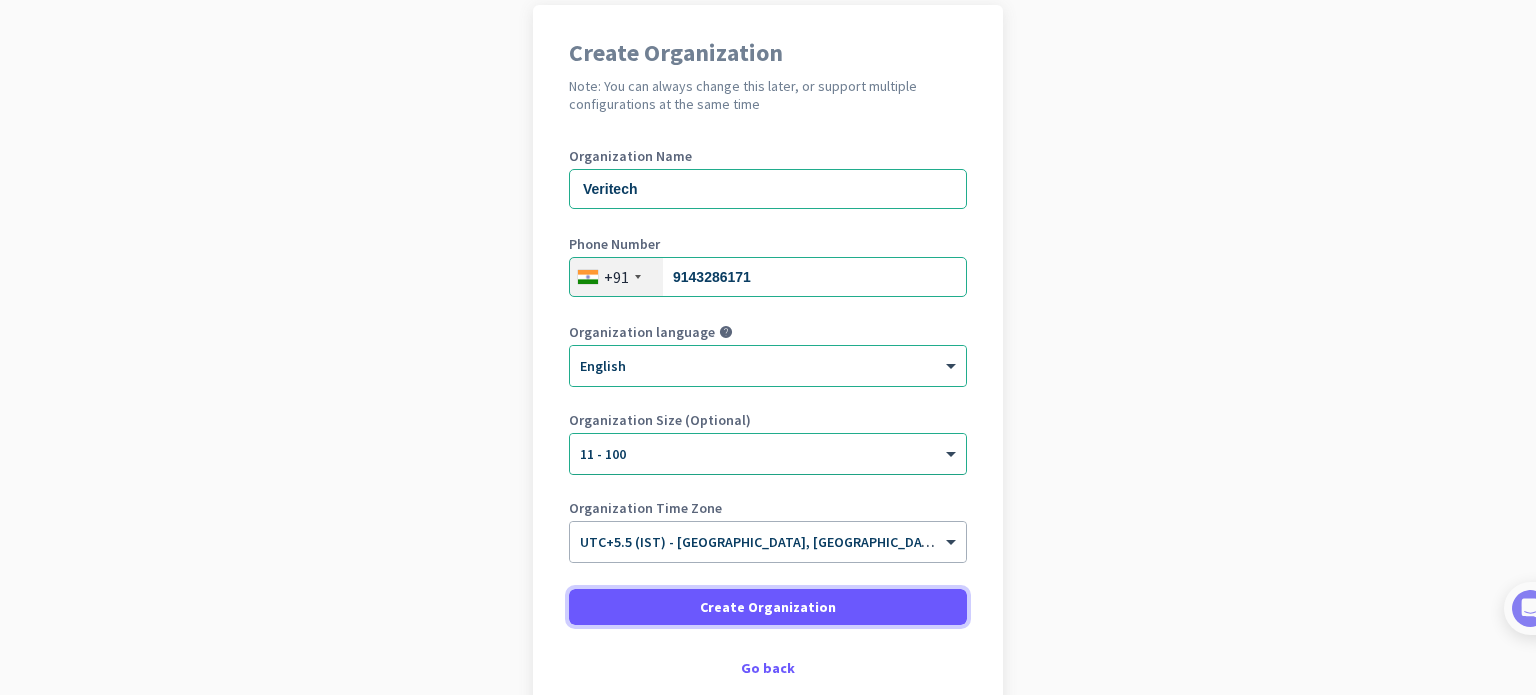 scroll, scrollTop: 272, scrollLeft: 0, axis: vertical 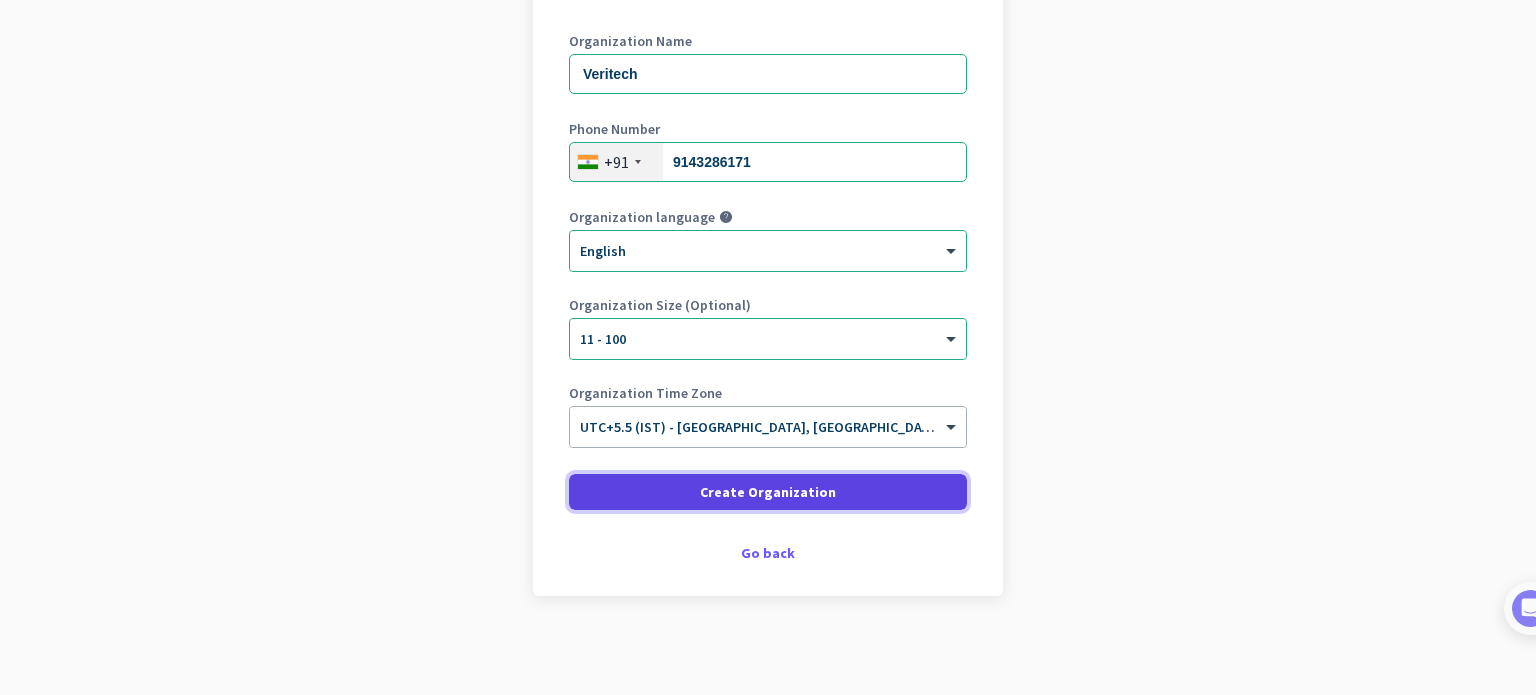 click 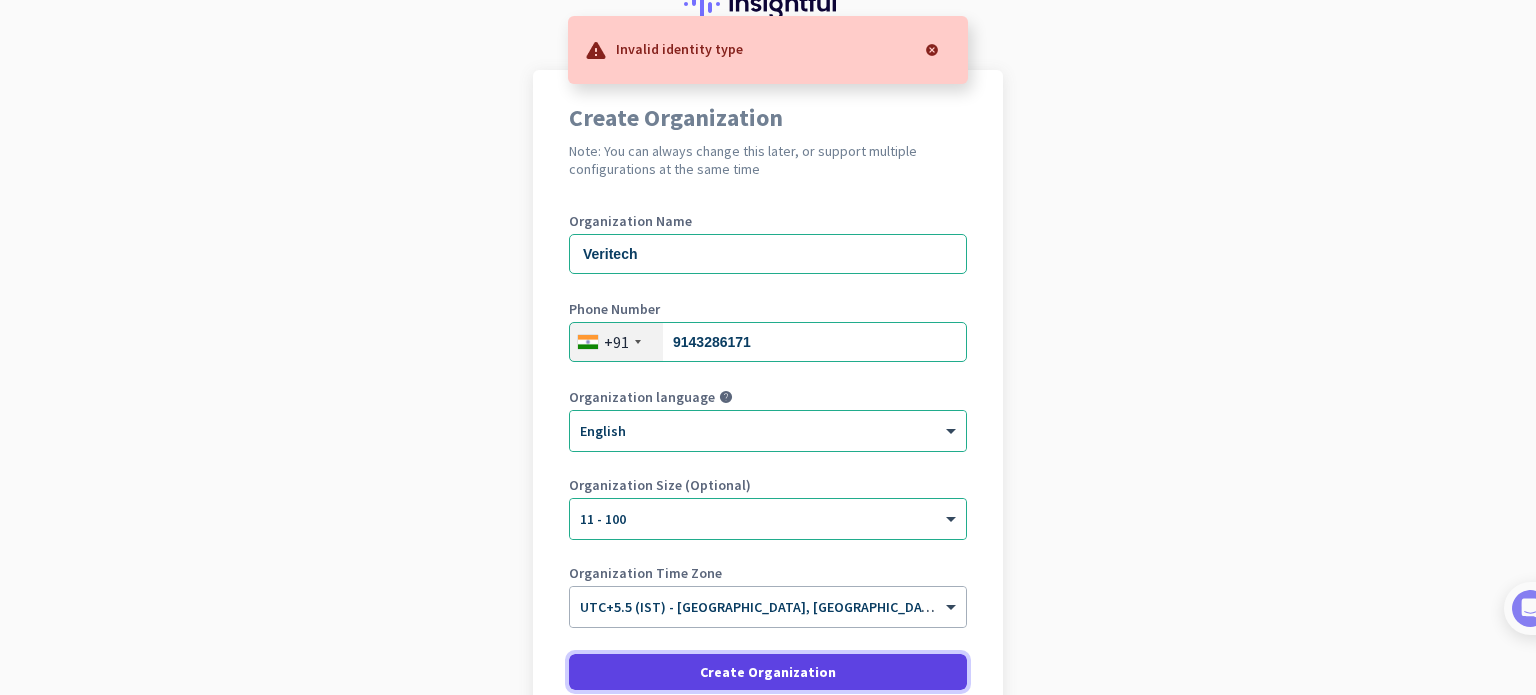 scroll, scrollTop: 92, scrollLeft: 0, axis: vertical 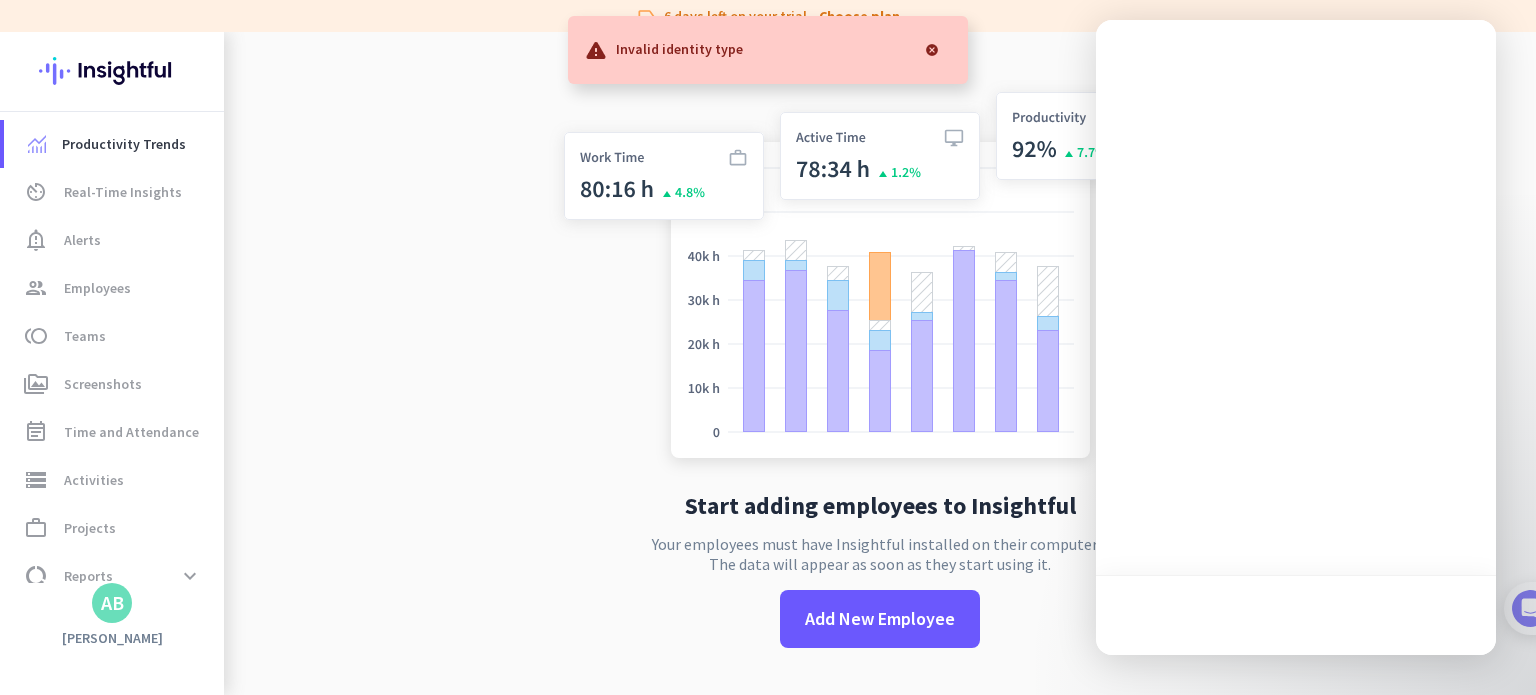 click at bounding box center (932, 50) 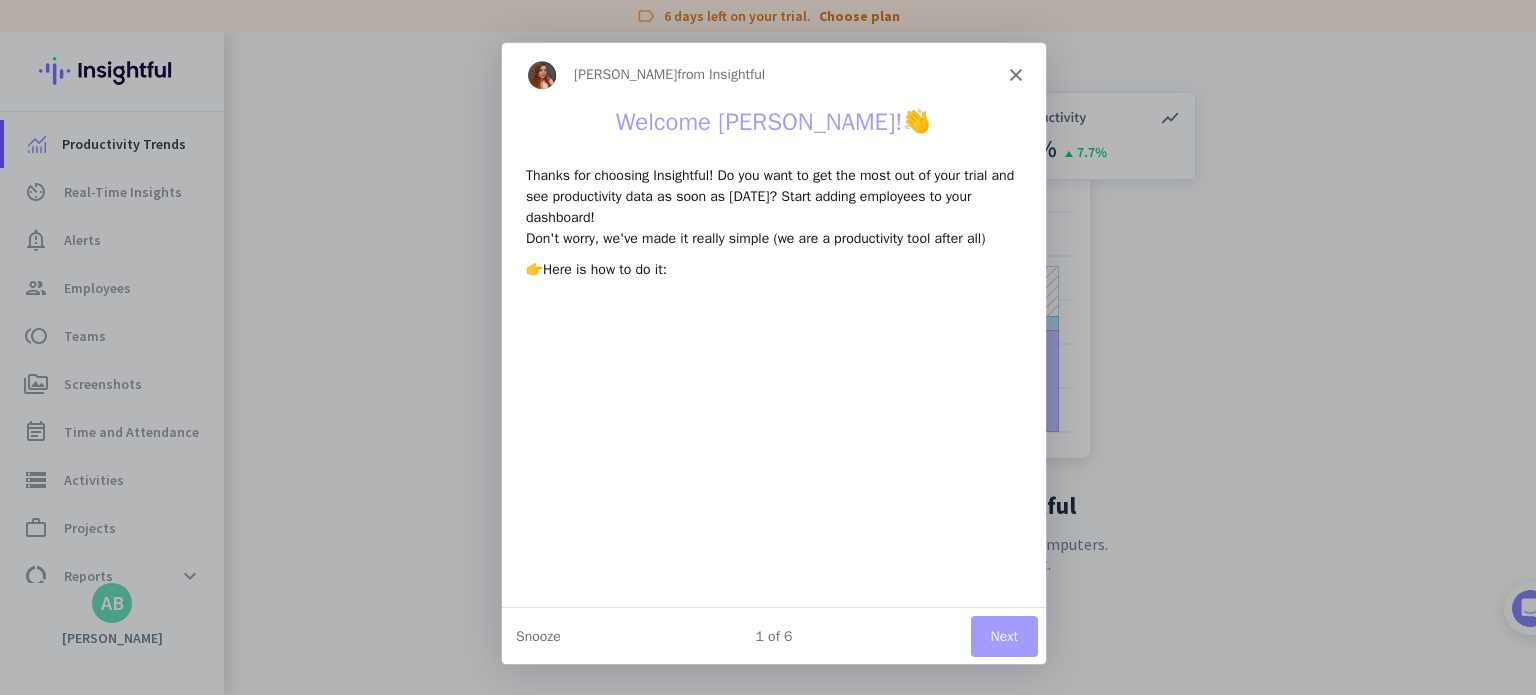 scroll, scrollTop: 0, scrollLeft: 0, axis: both 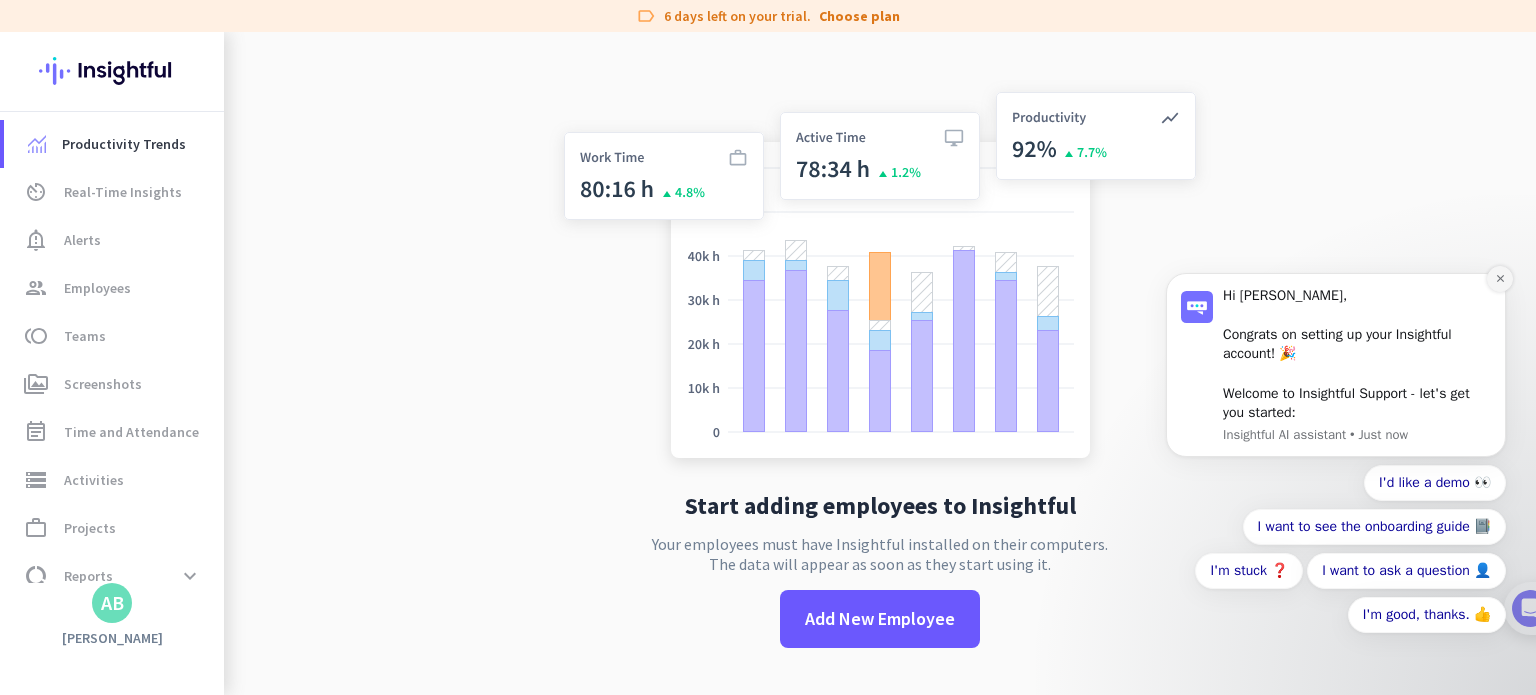 click 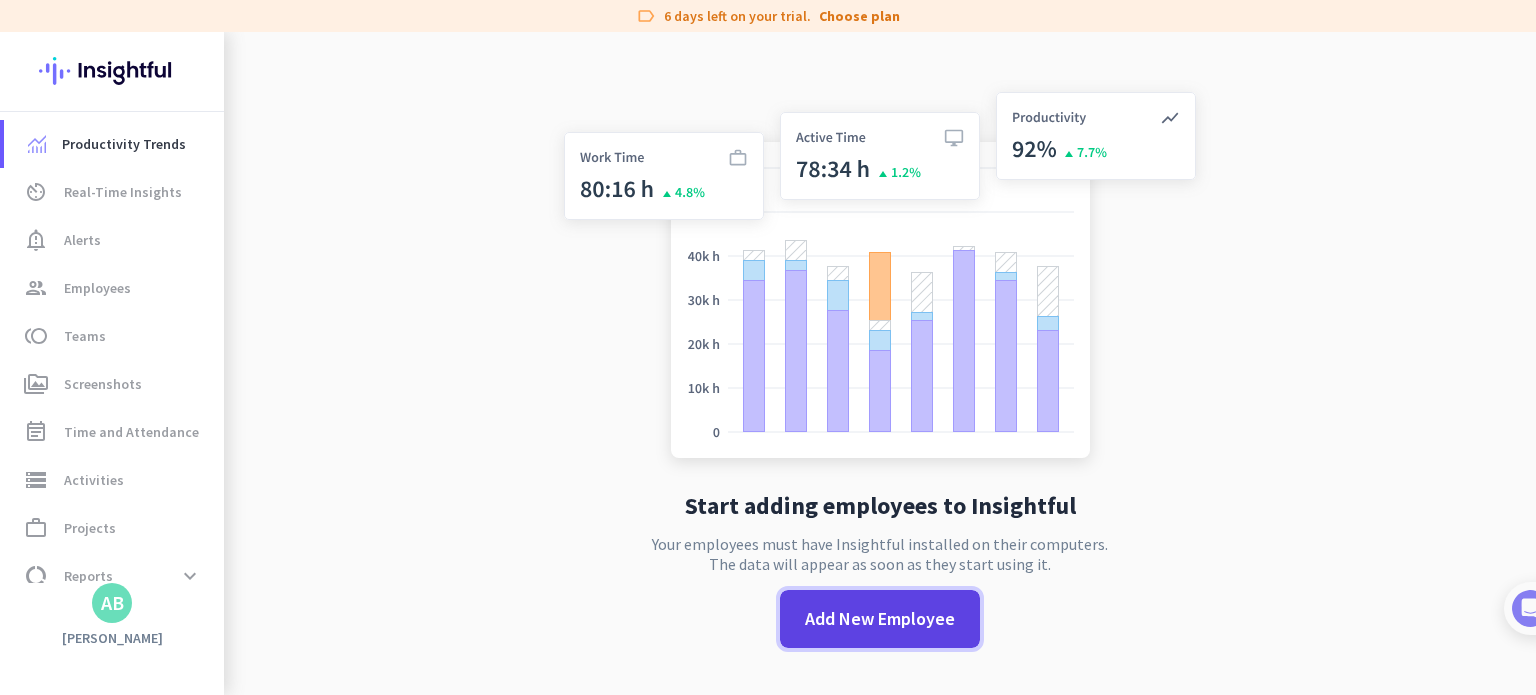 click on "Add New Employee" 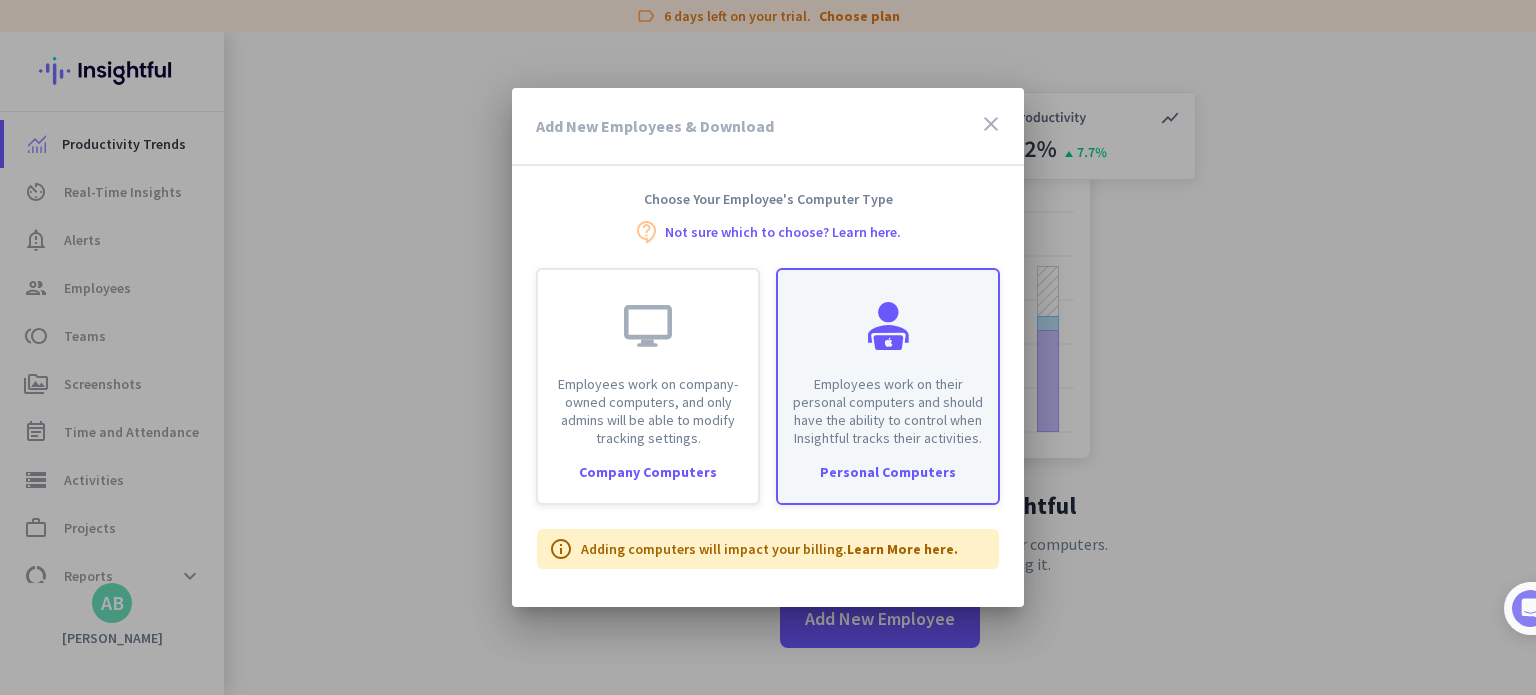 click on "Employees work on their personal computers and should have the ability to control when Insightful tracks their activities." at bounding box center (888, 358) 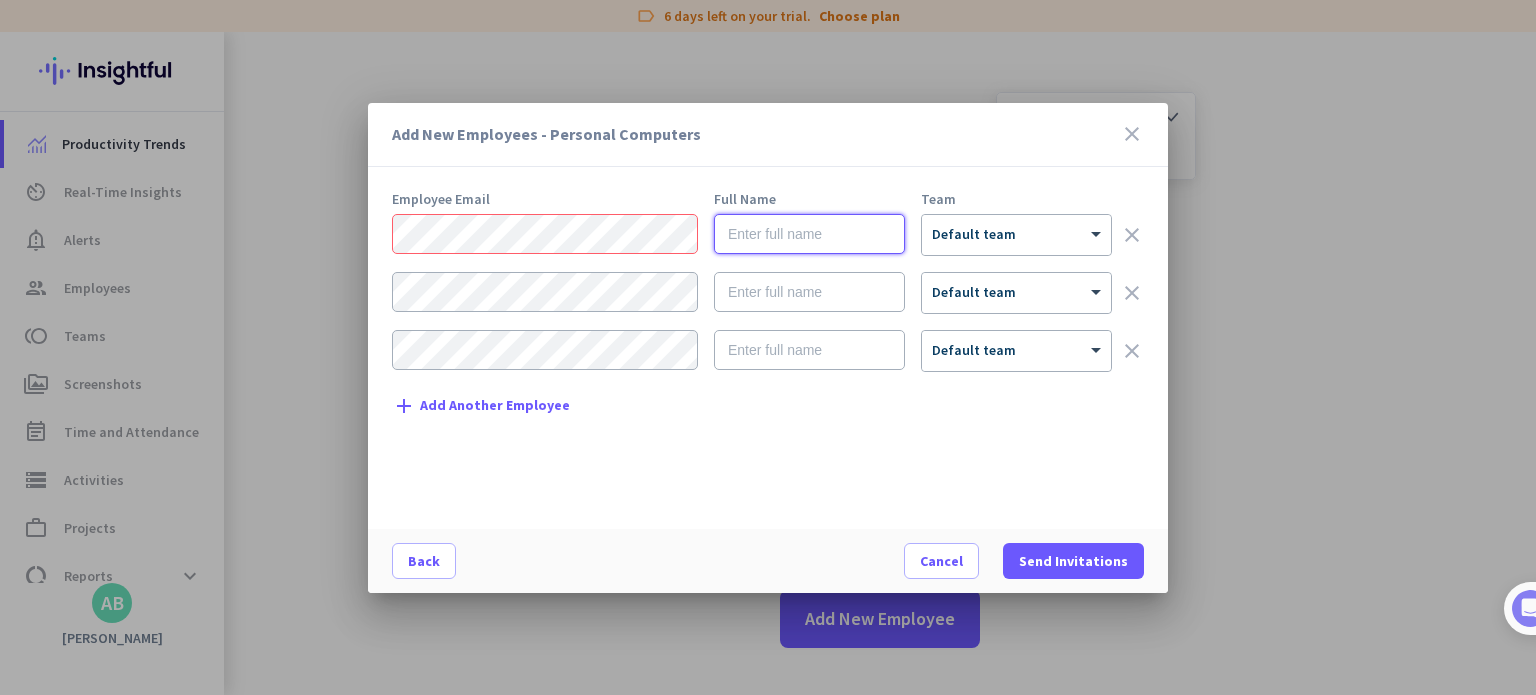 click at bounding box center [809, 234] 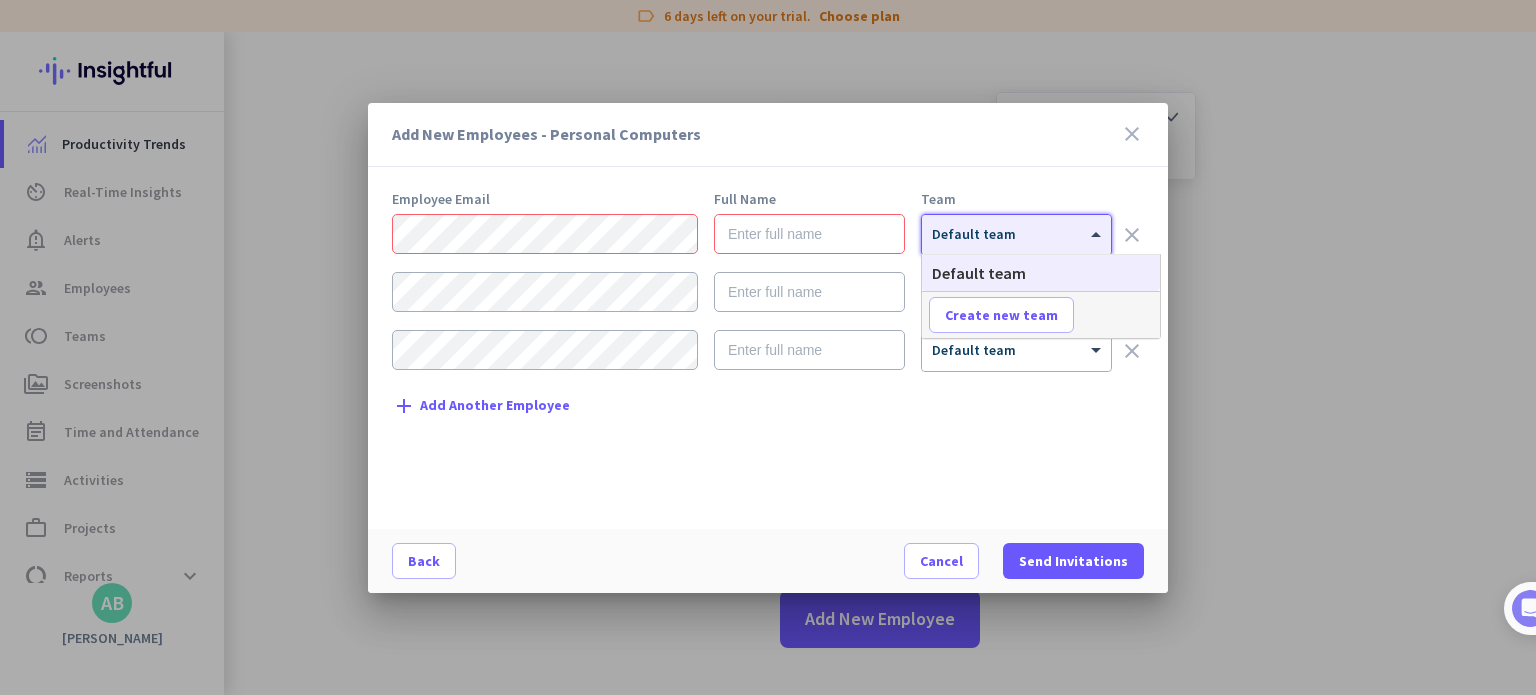 click on "× Default team" at bounding box center (1016, 235) 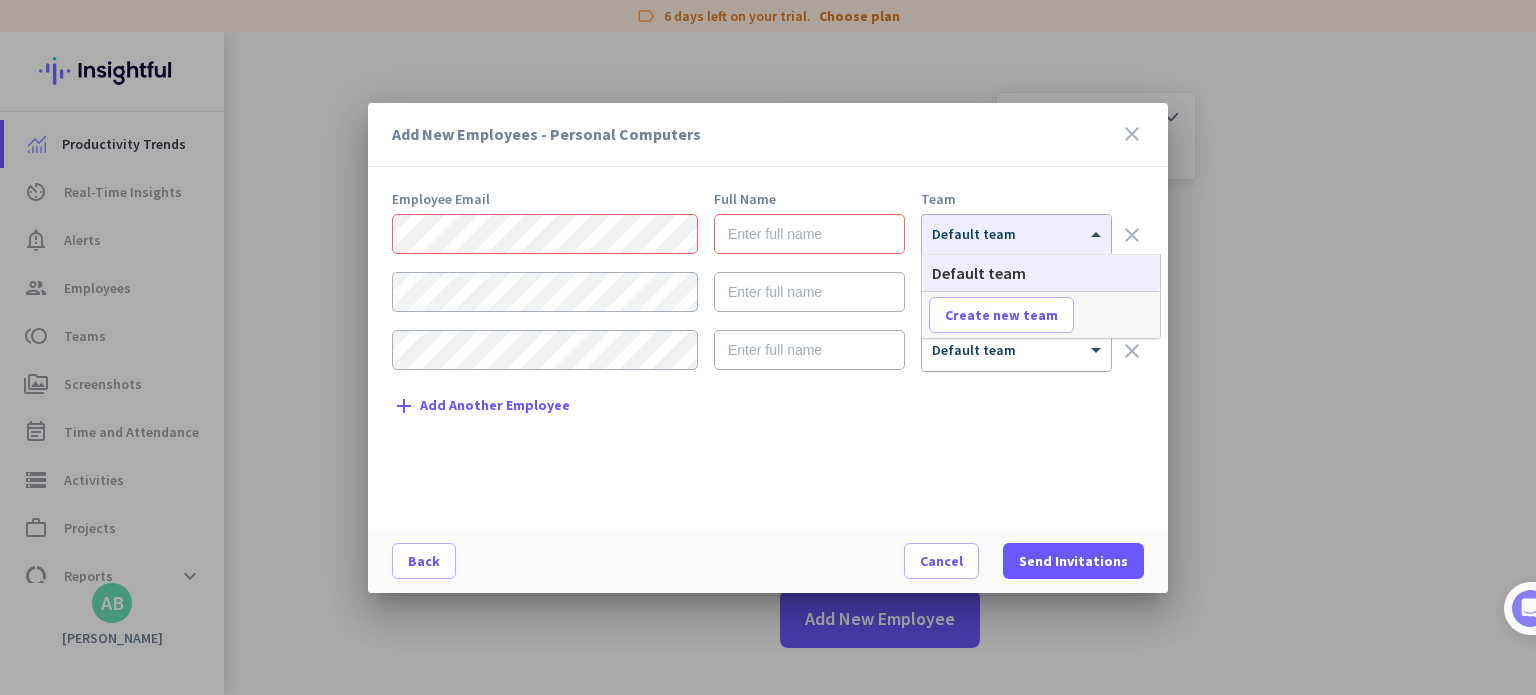 click on "Employee Email Full Name Team × Default team clear × Default team clear × Default team clear add Add Another Employee" at bounding box center (776, 350) 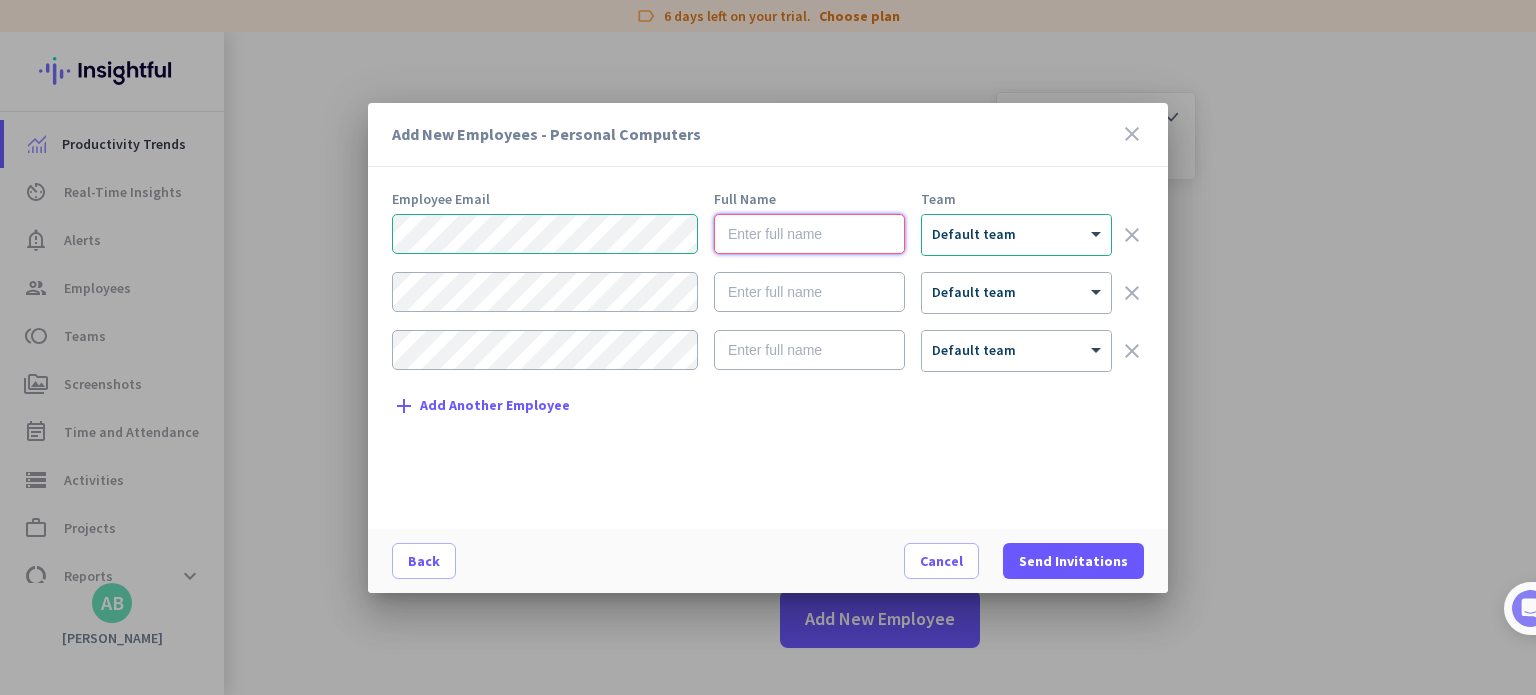 click at bounding box center (809, 234) 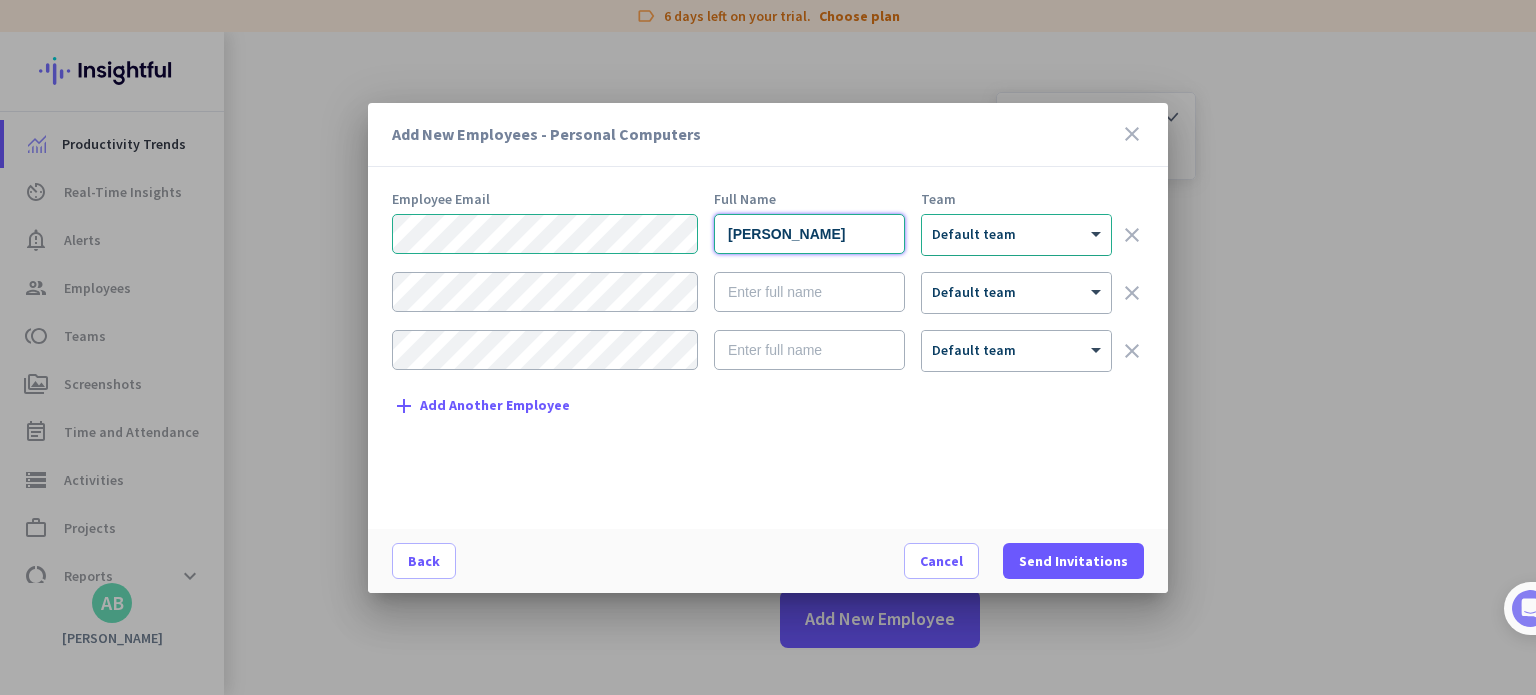 type on "[PERSON_NAME]" 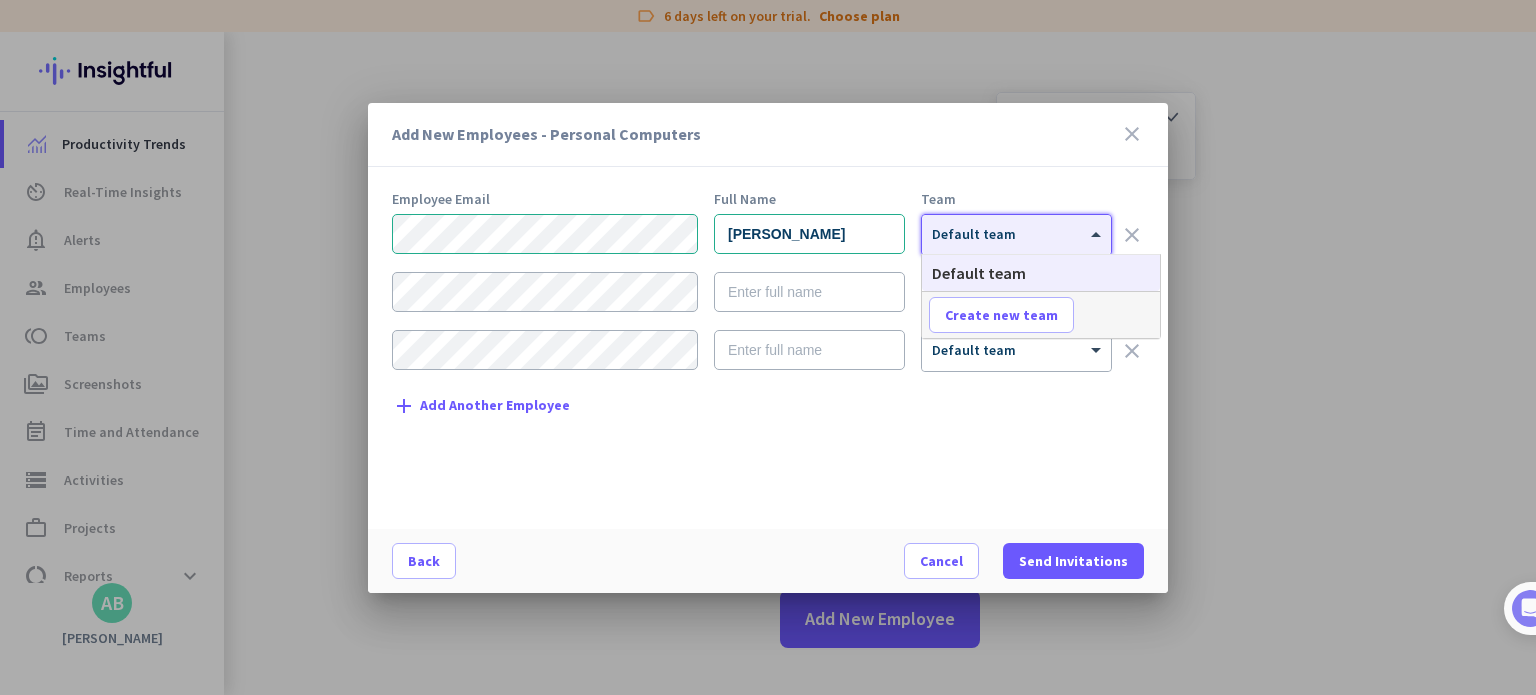 click on "Default team" at bounding box center (974, 234) 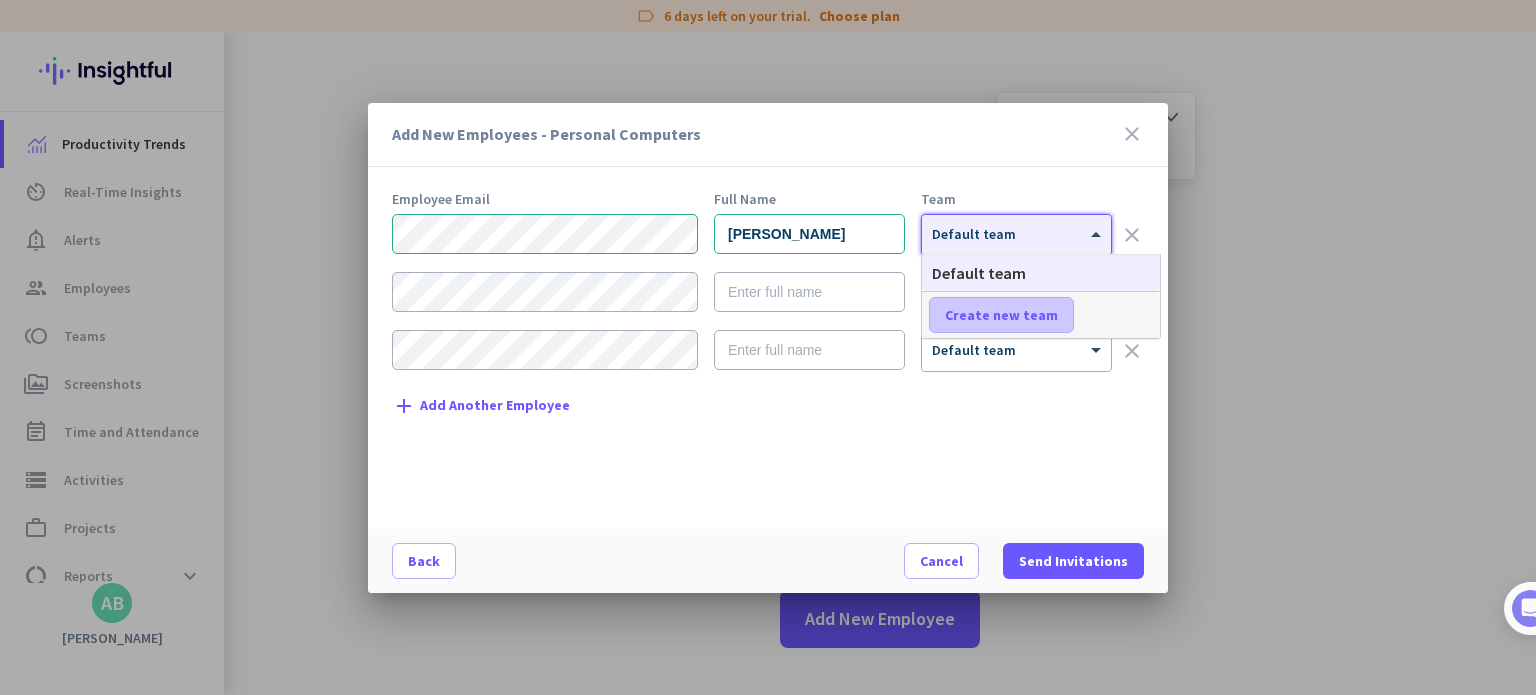 click on "Create new team" at bounding box center [1001, 315] 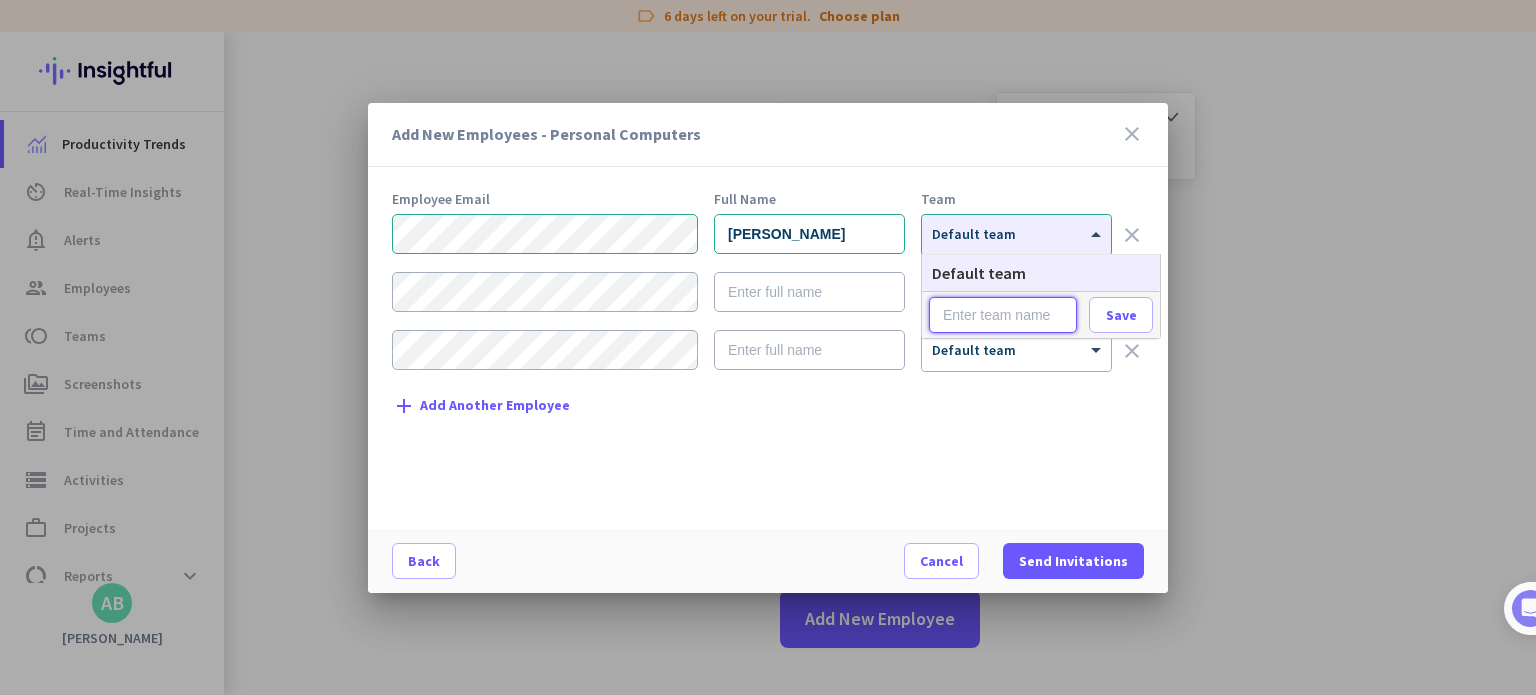 click at bounding box center [1003, 315] 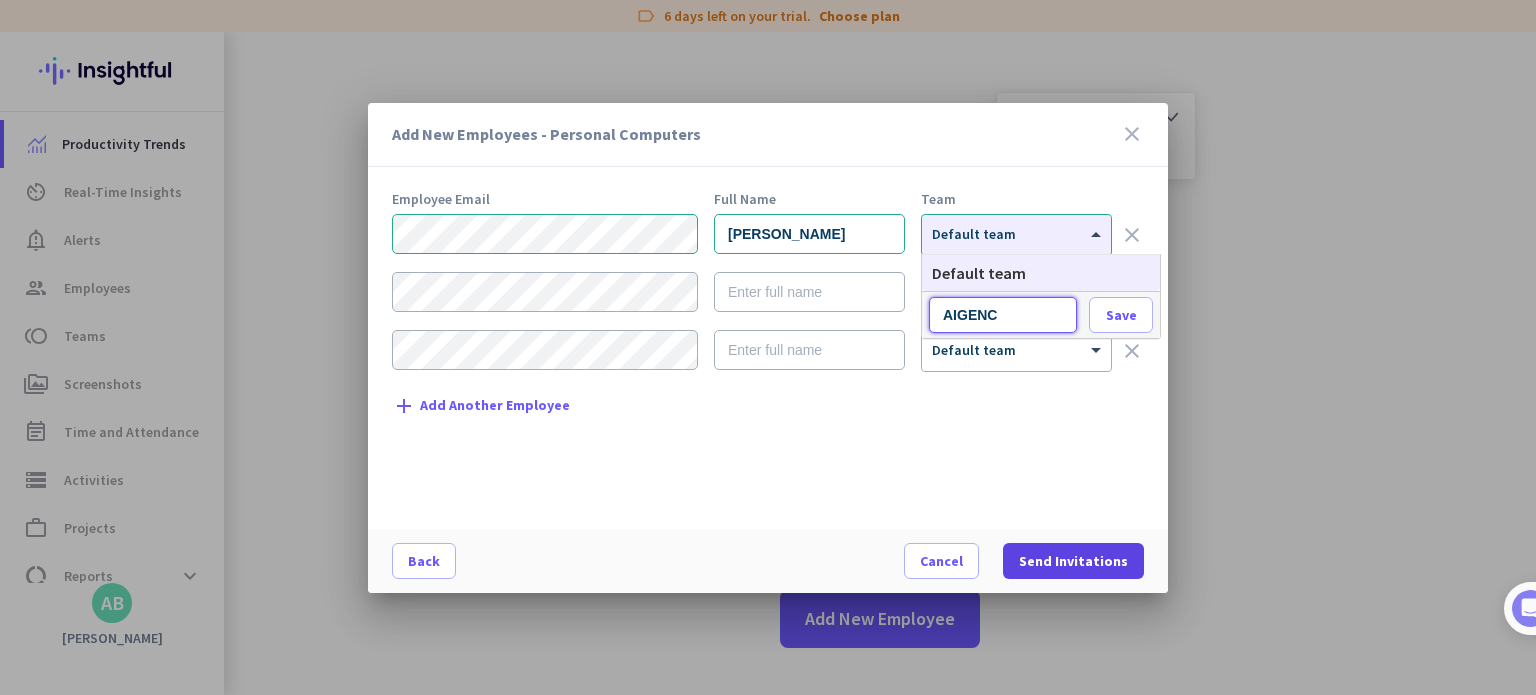 type on "AIGENC" 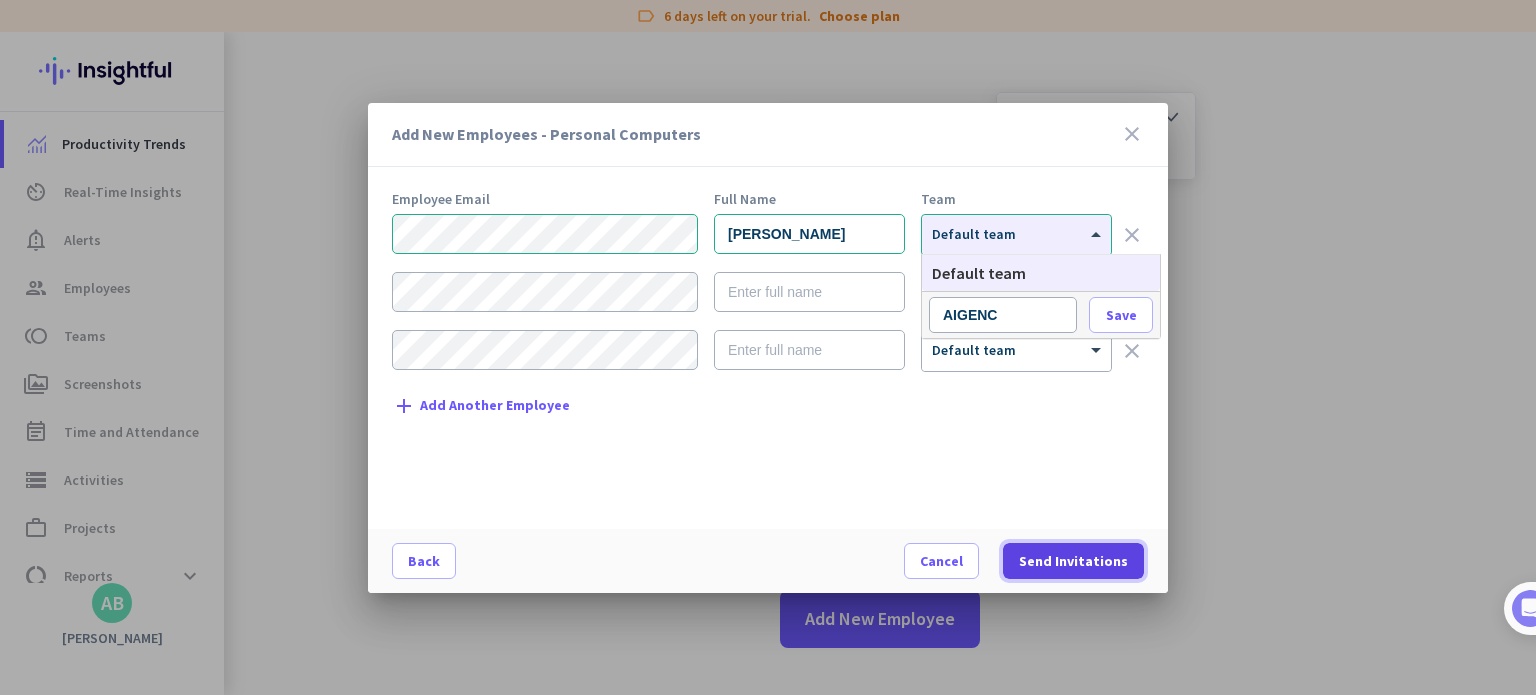 click 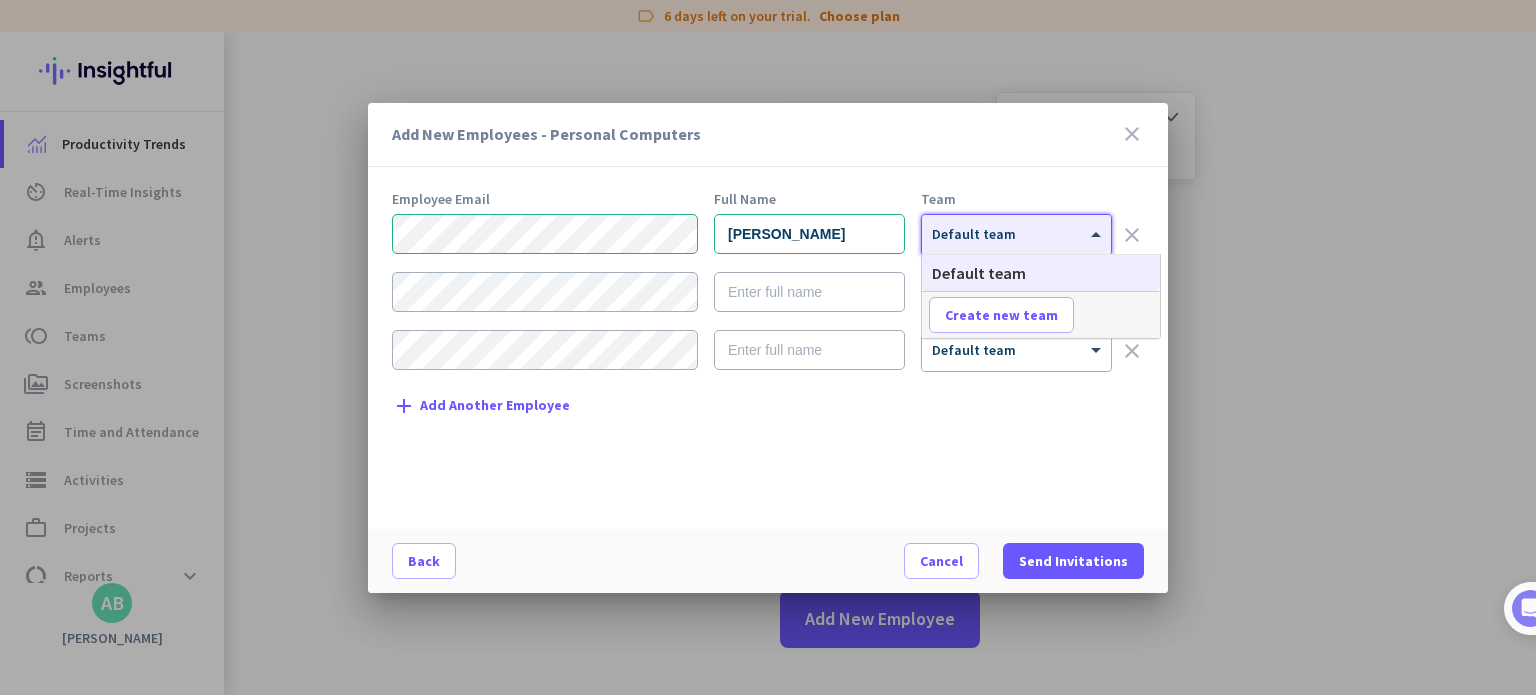 click at bounding box center (1016, 228) 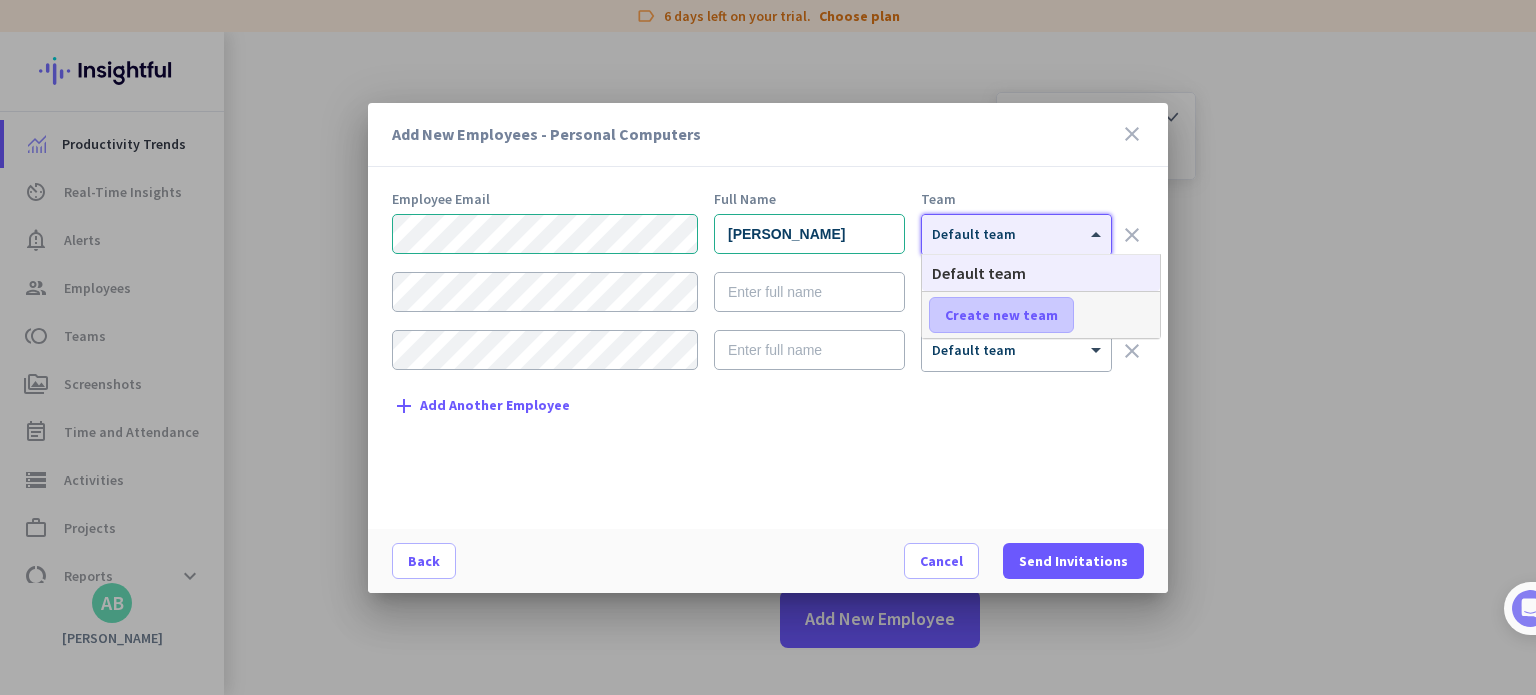 click on "Create new team" at bounding box center [1001, 315] 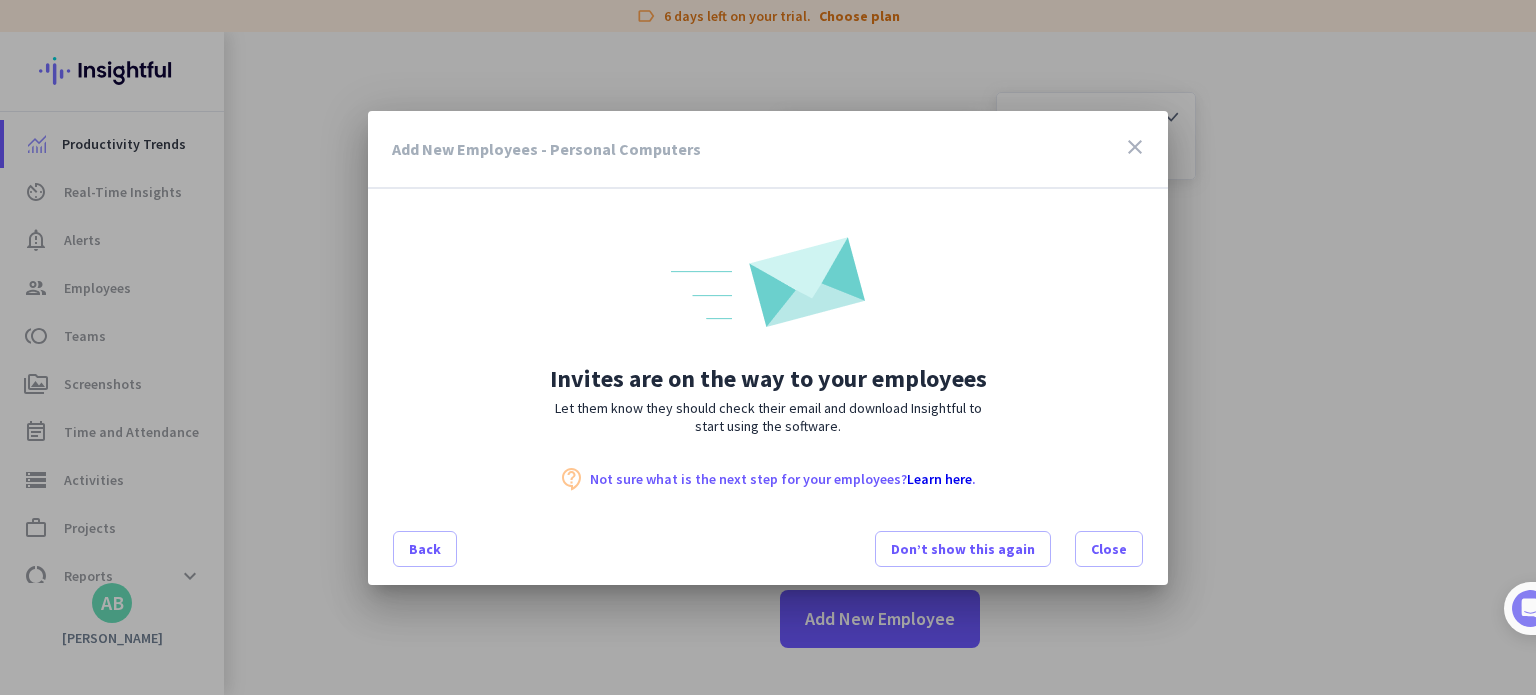 click on "close" at bounding box center (1135, 147) 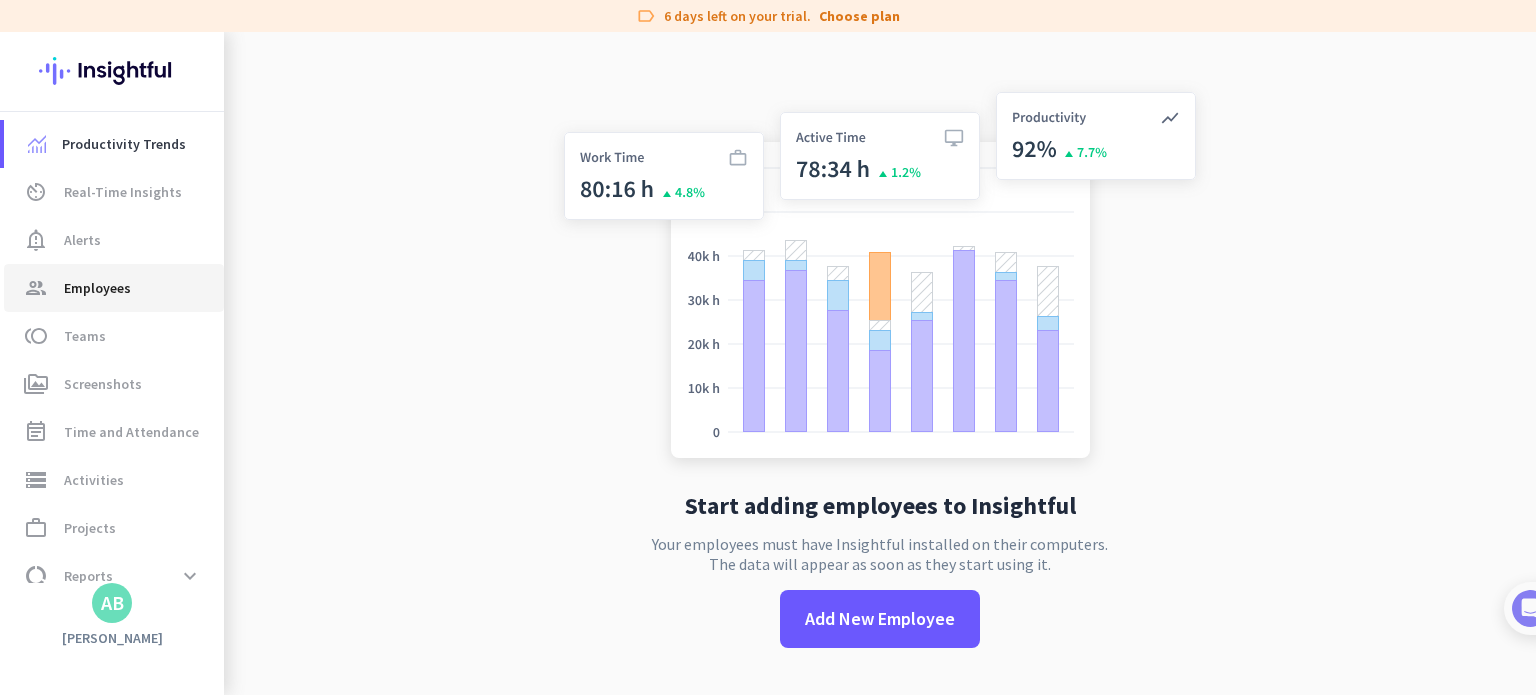 click on "Employees" 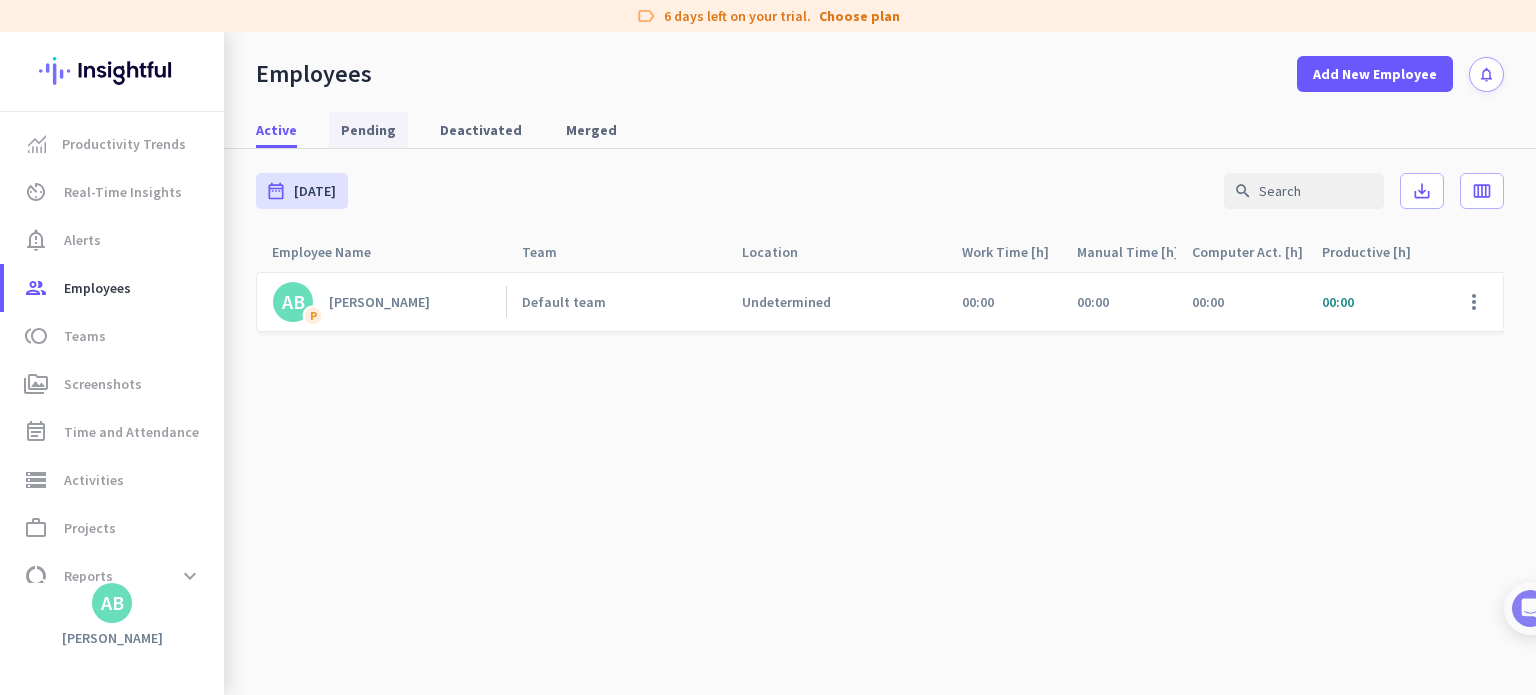 click on "Pending" at bounding box center (368, 130) 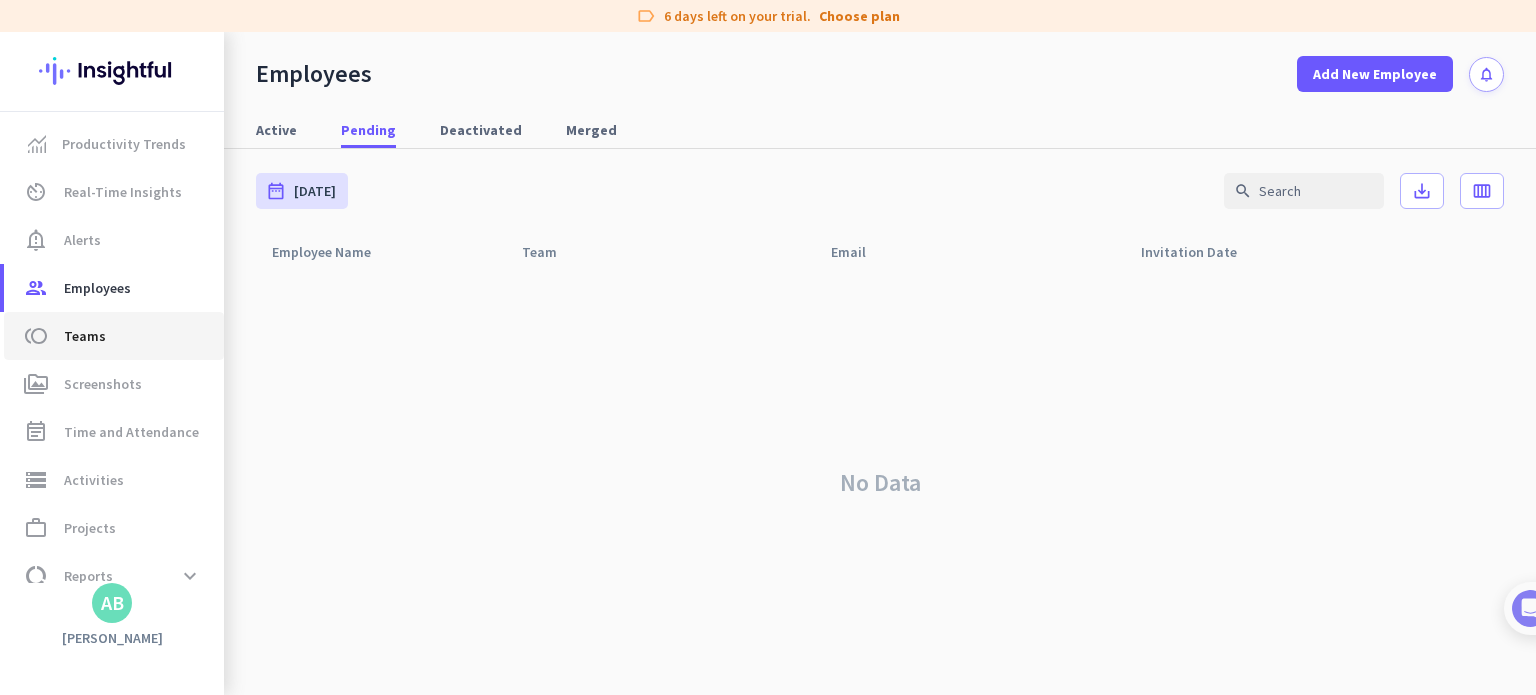 click on "toll  Teams" 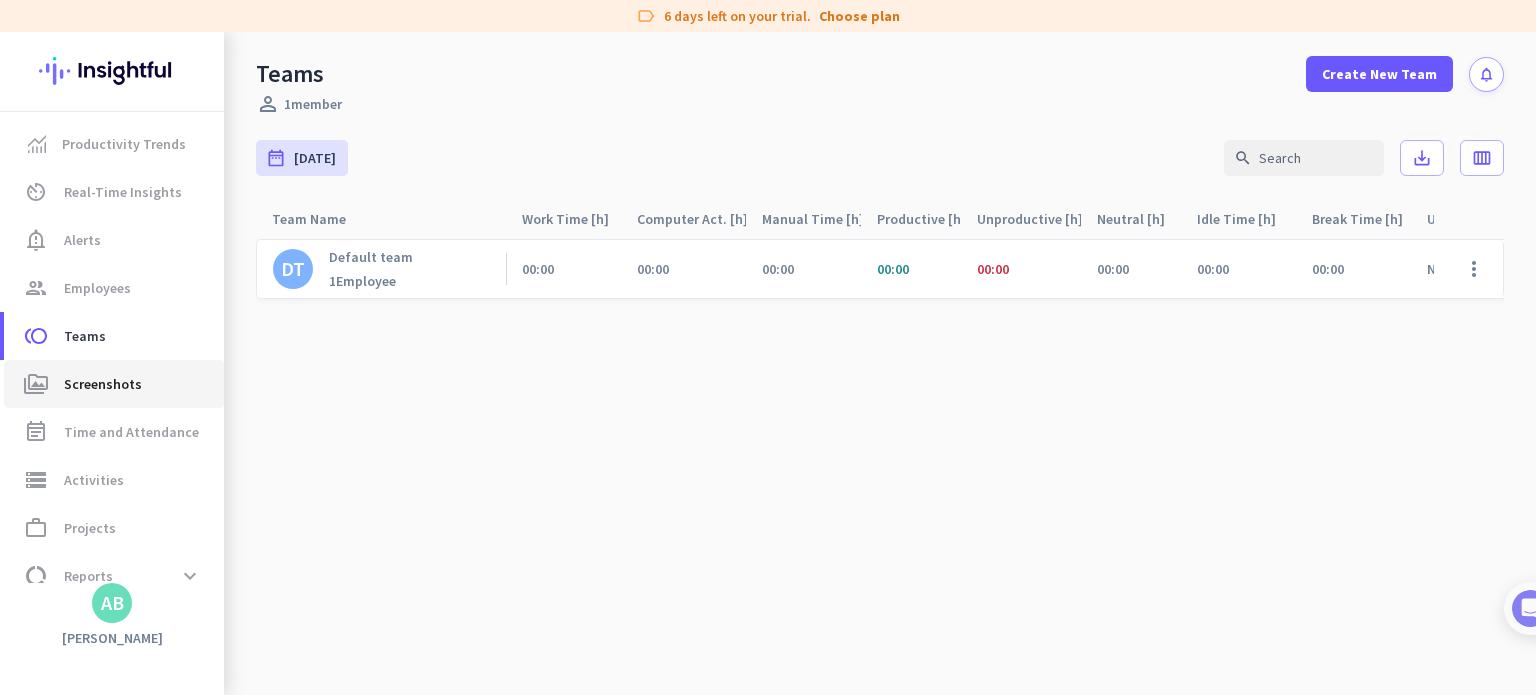 click on "perm_media  Screenshots" 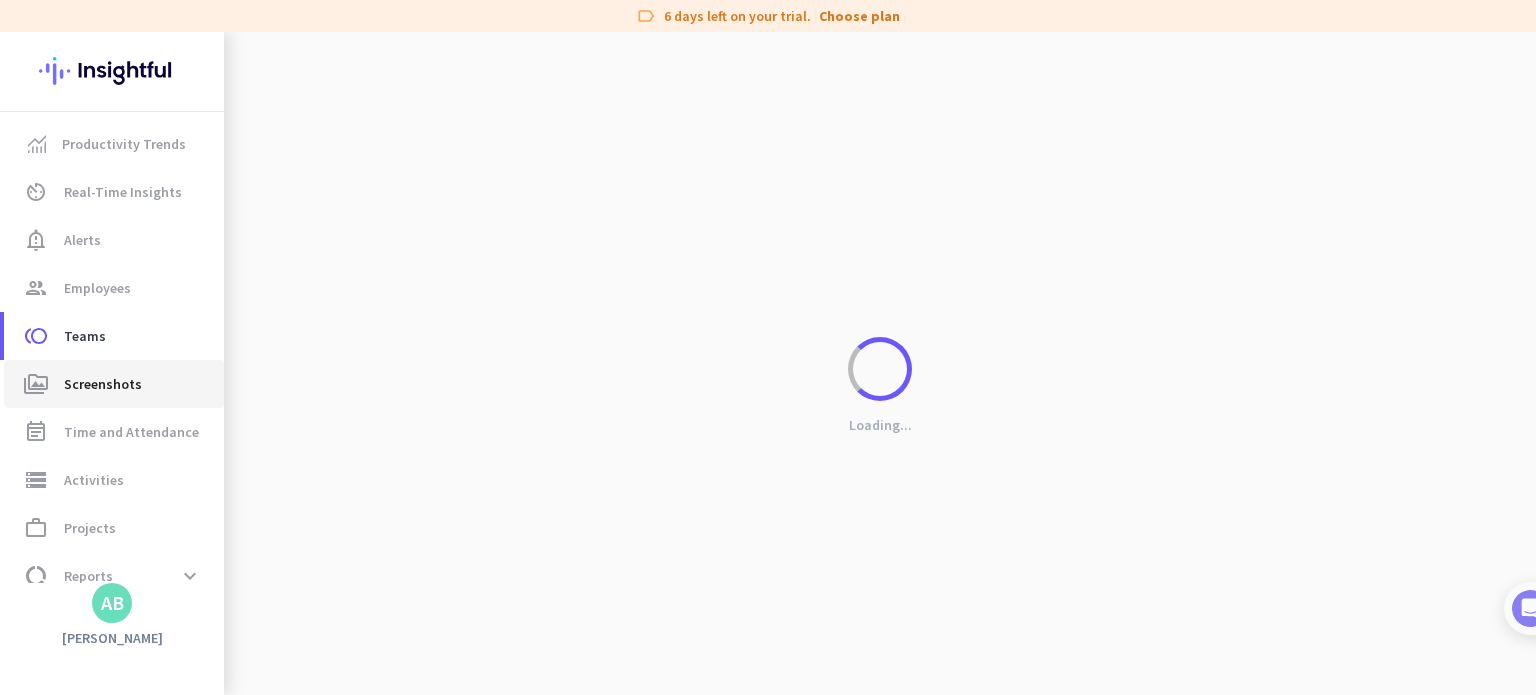 click on "perm_media  Screenshots" 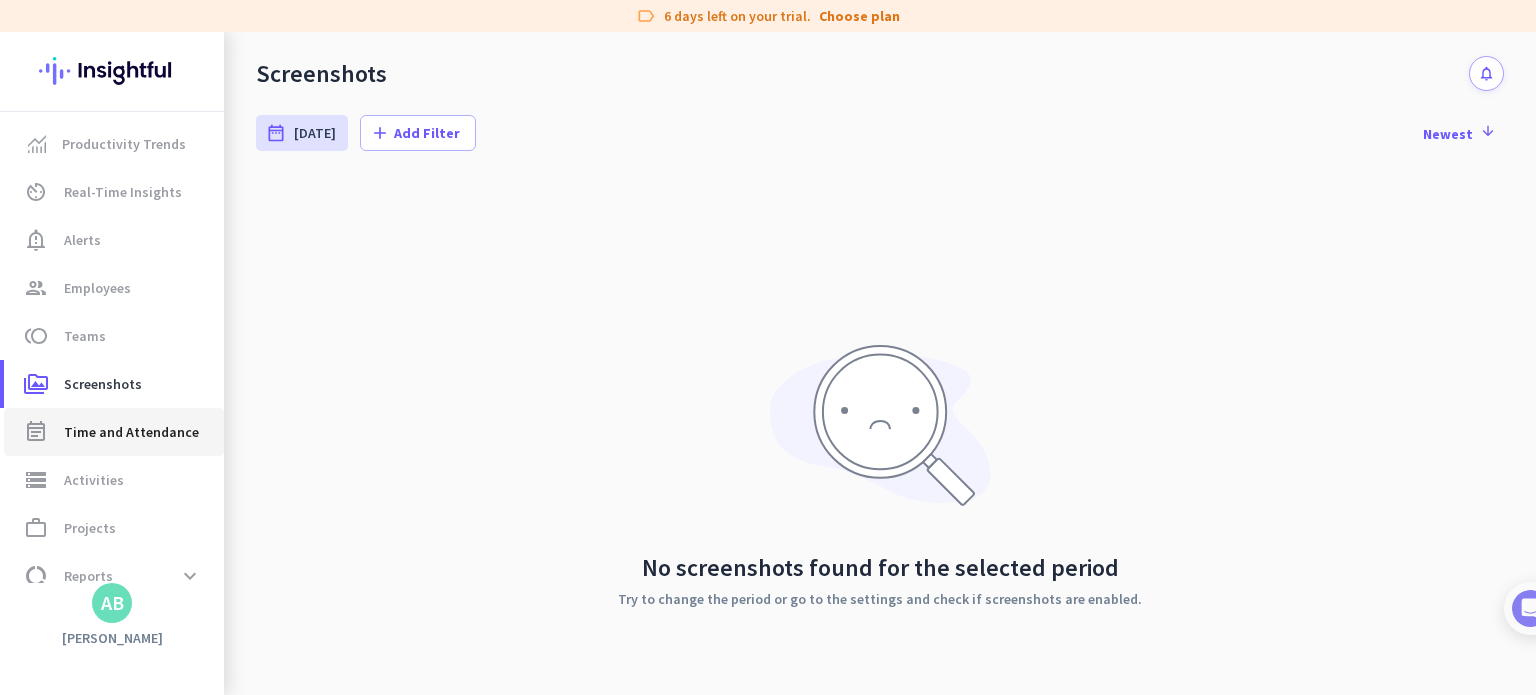 click on "Time and Attendance" 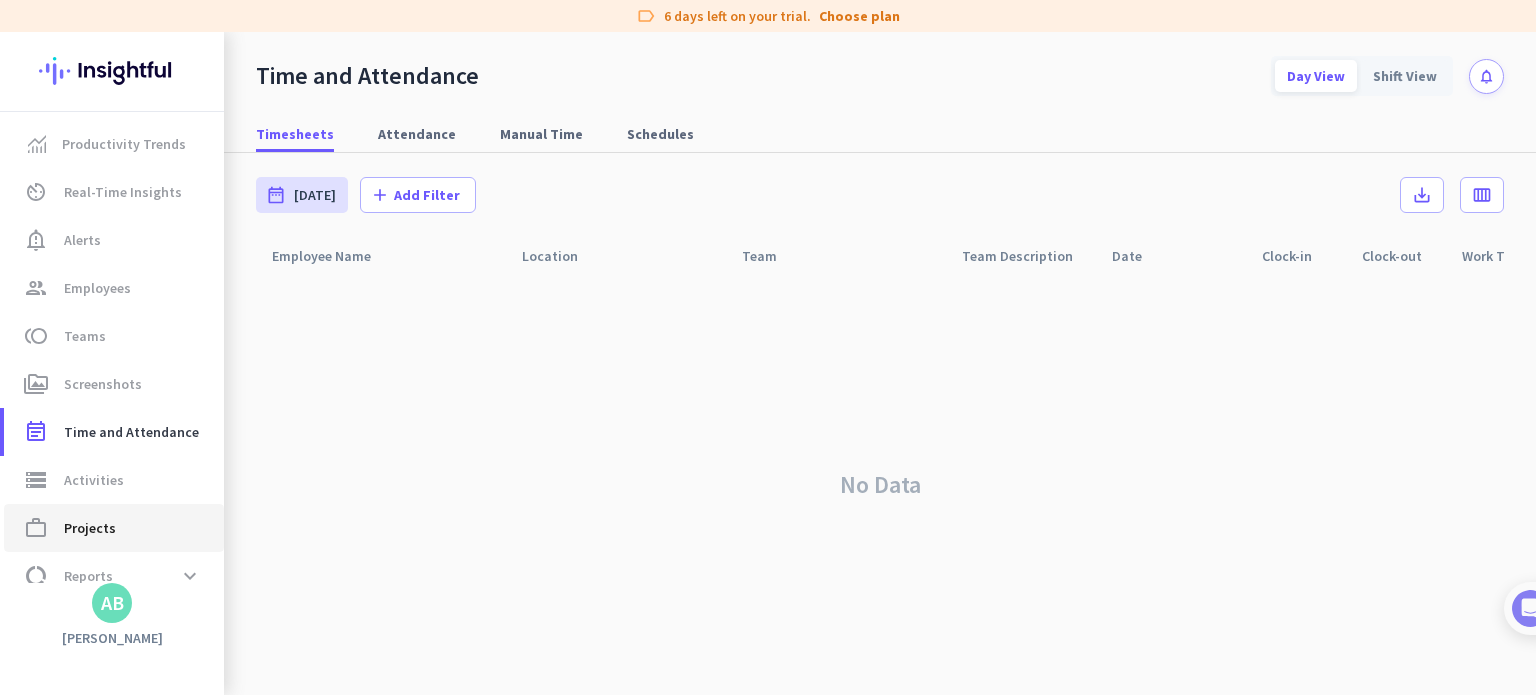 click on "work_outline  Projects" 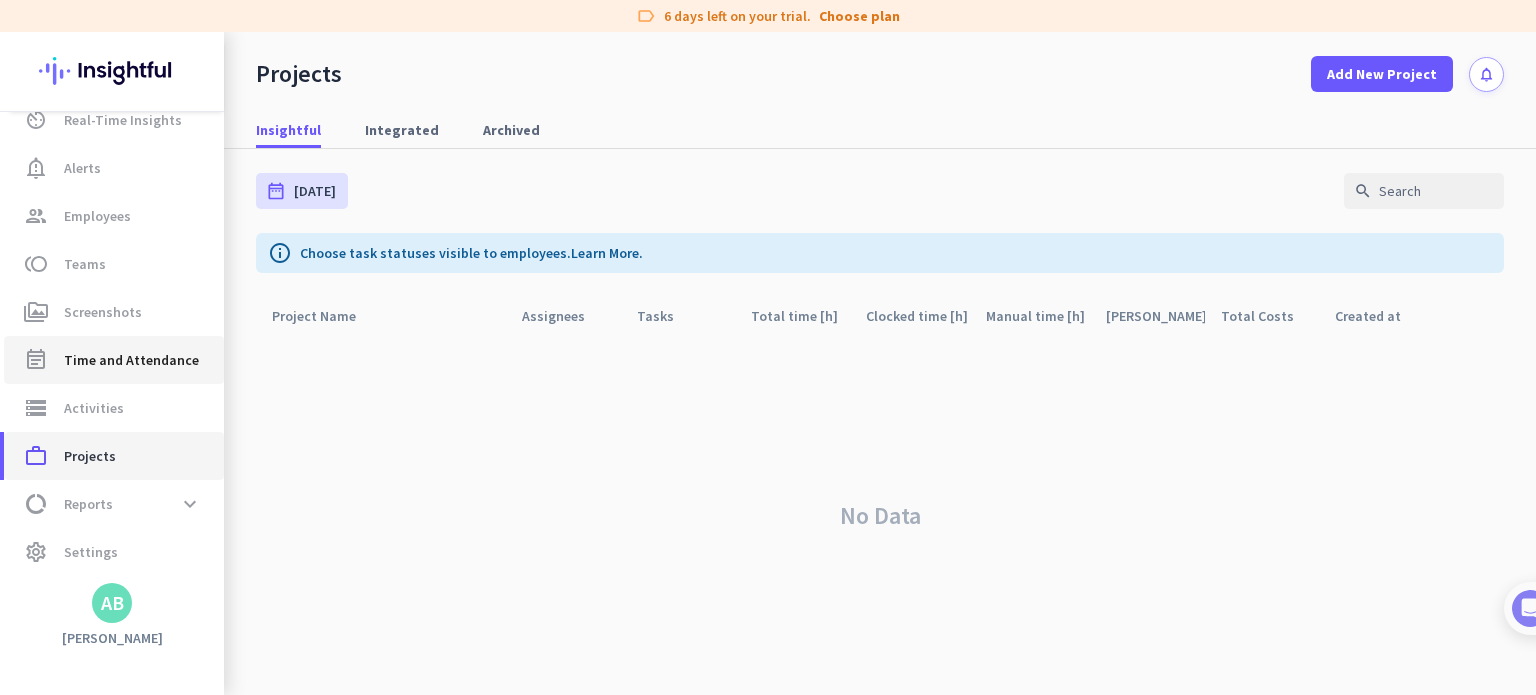 scroll, scrollTop: 0, scrollLeft: 0, axis: both 